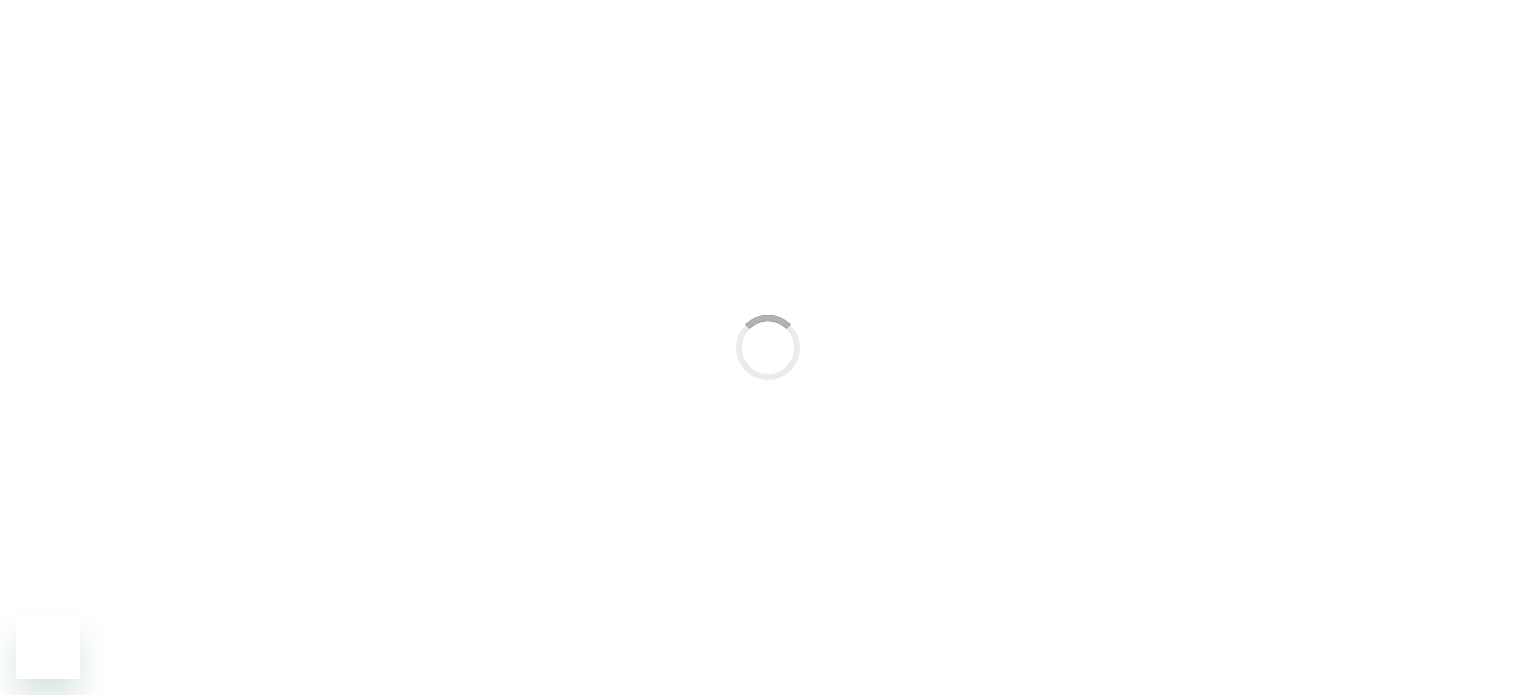 scroll, scrollTop: 0, scrollLeft: 0, axis: both 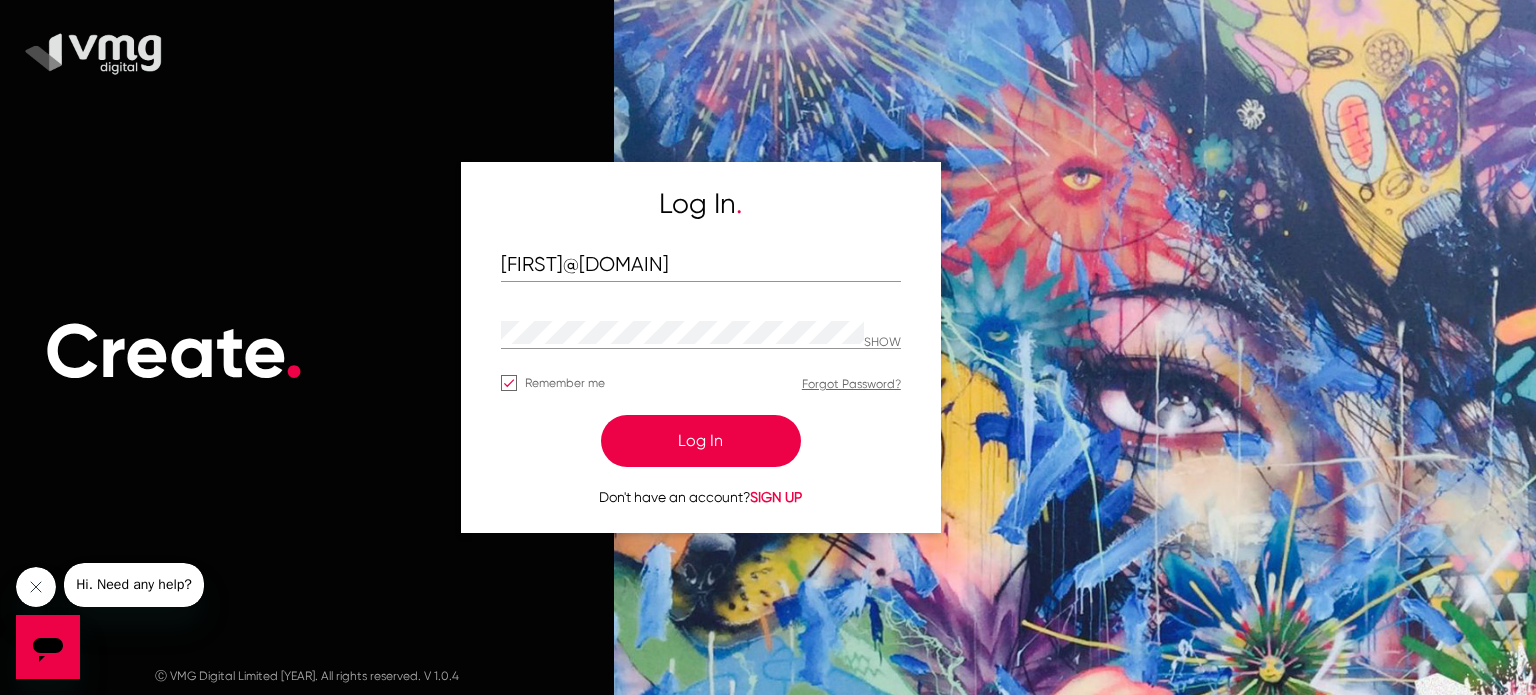 click on "Log In" at bounding box center (701, 441) 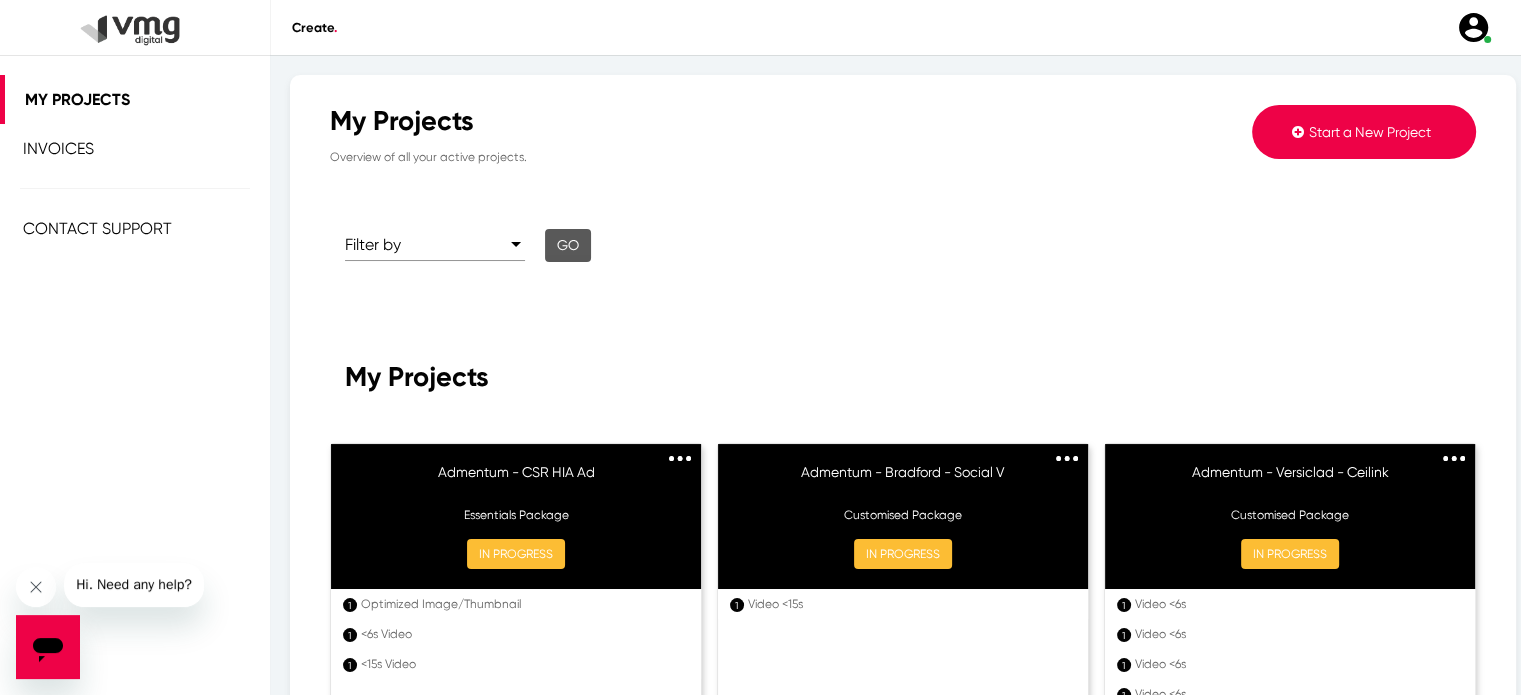 click on "Start a New Project" 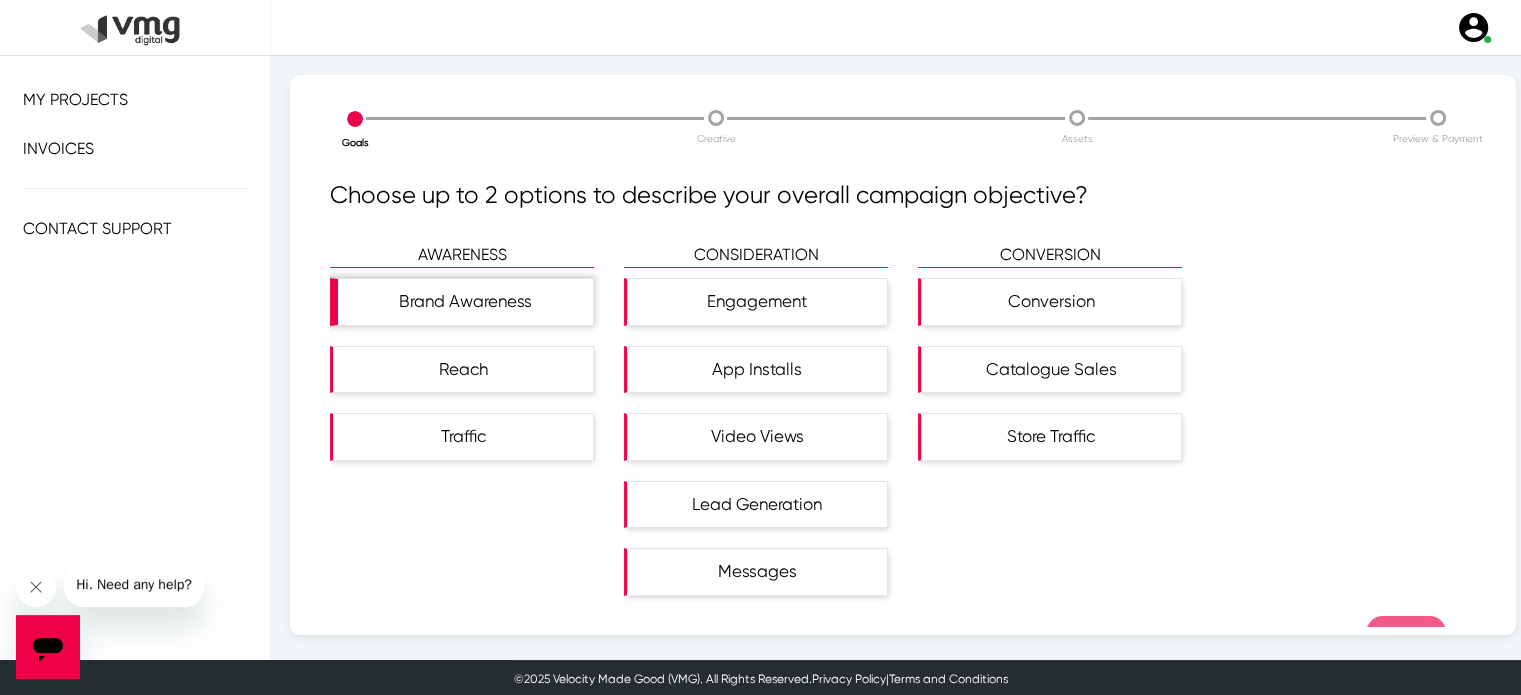 click on "Brand Awareness" 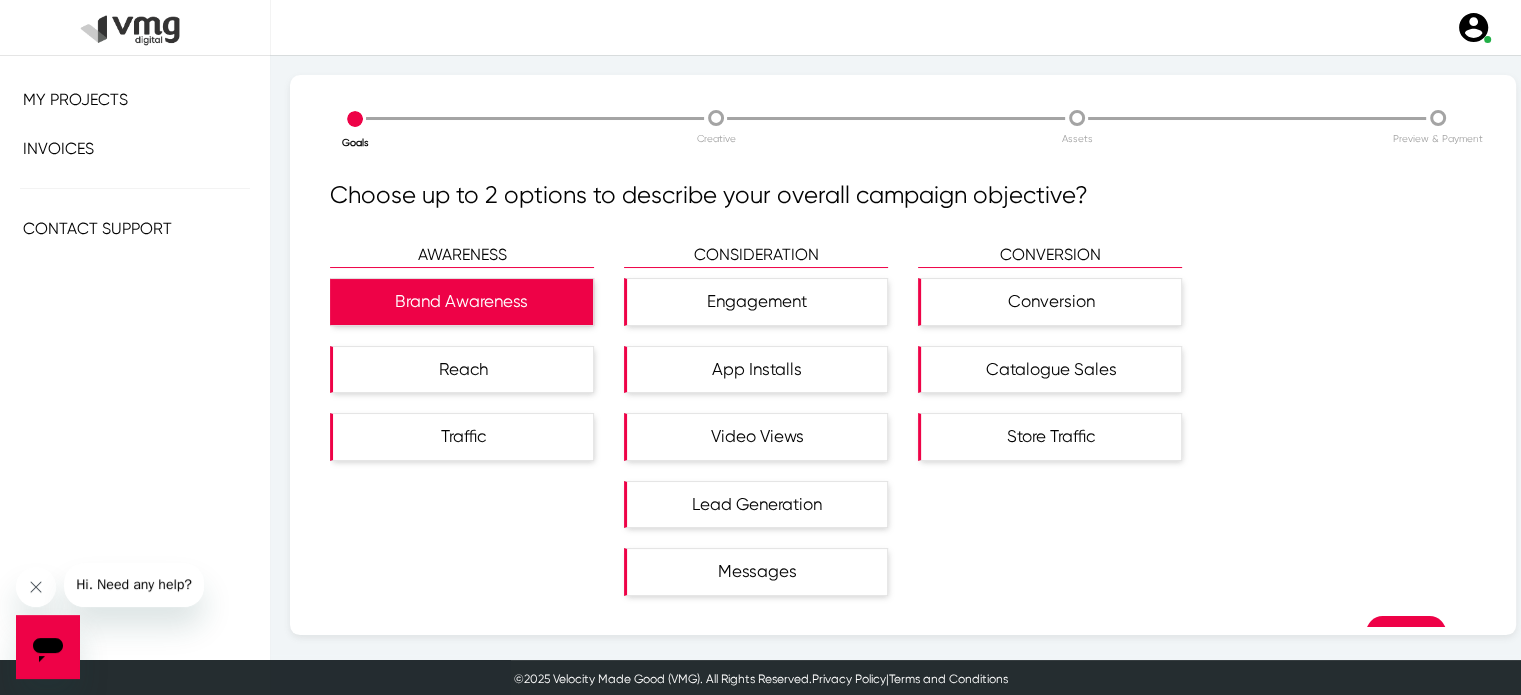 scroll, scrollTop: 48, scrollLeft: 0, axis: vertical 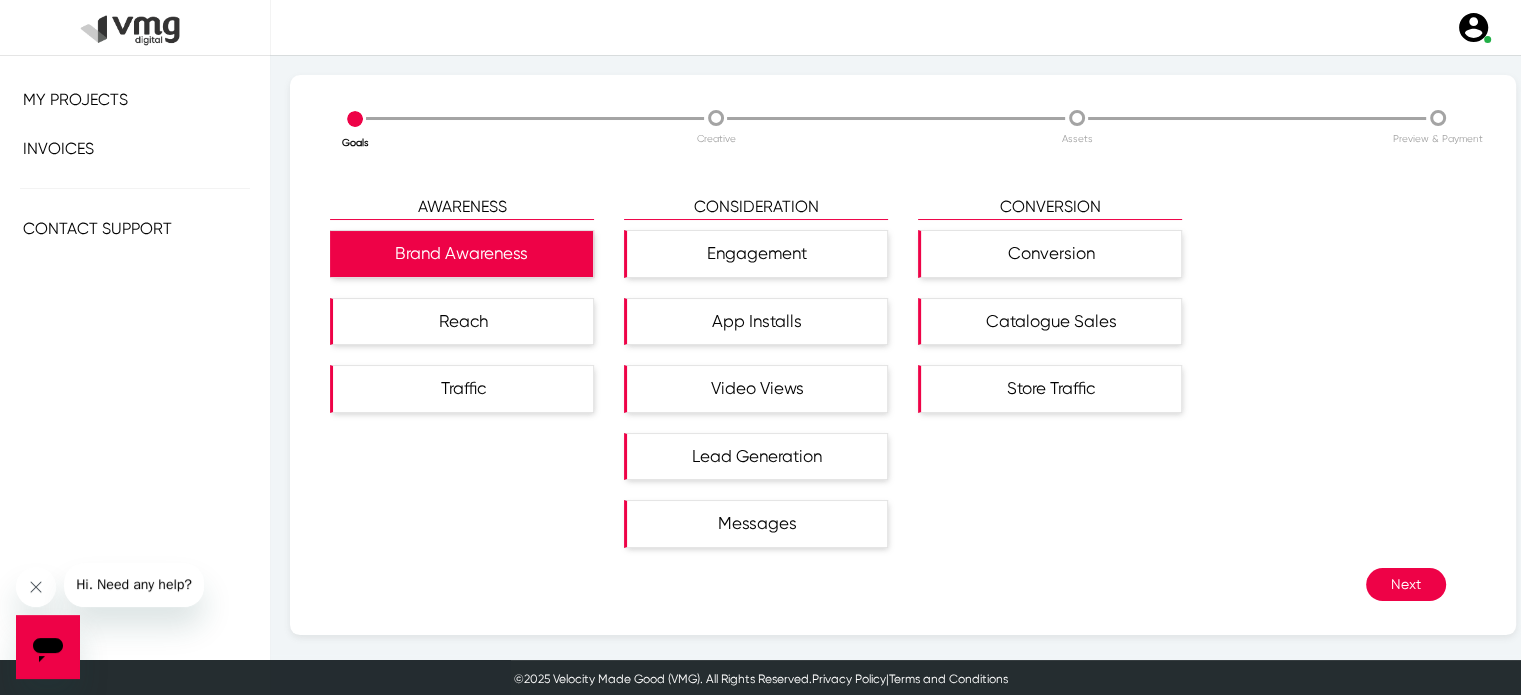 click on "Next" 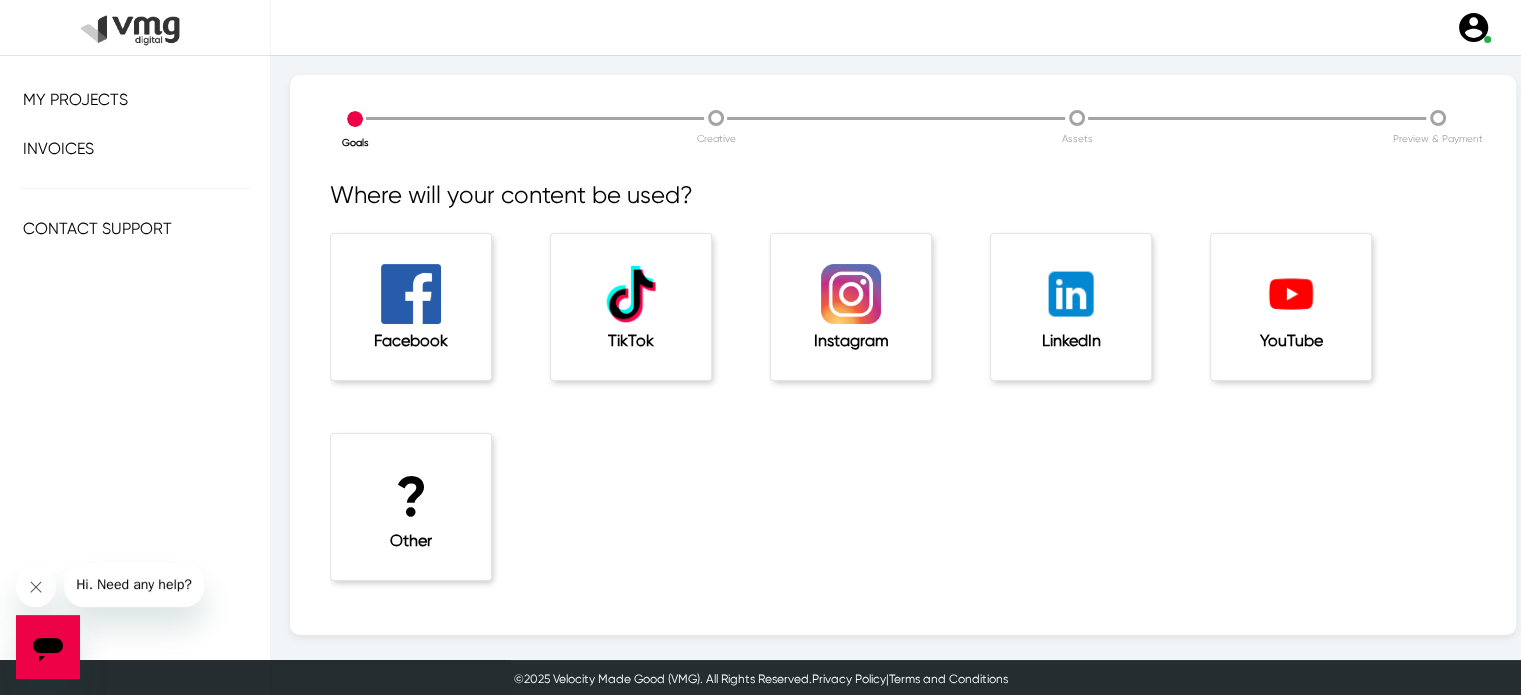 click on "YouTube" 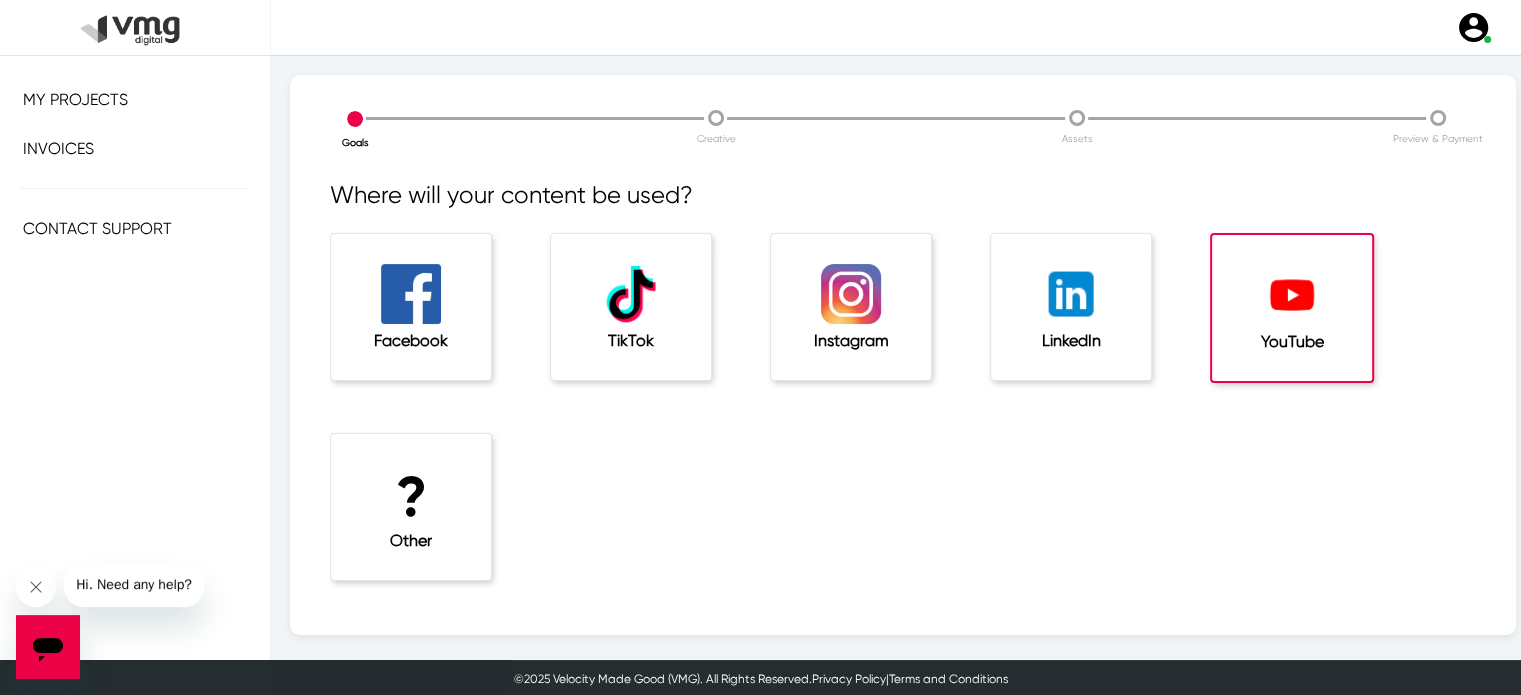 scroll, scrollTop: 68, scrollLeft: 0, axis: vertical 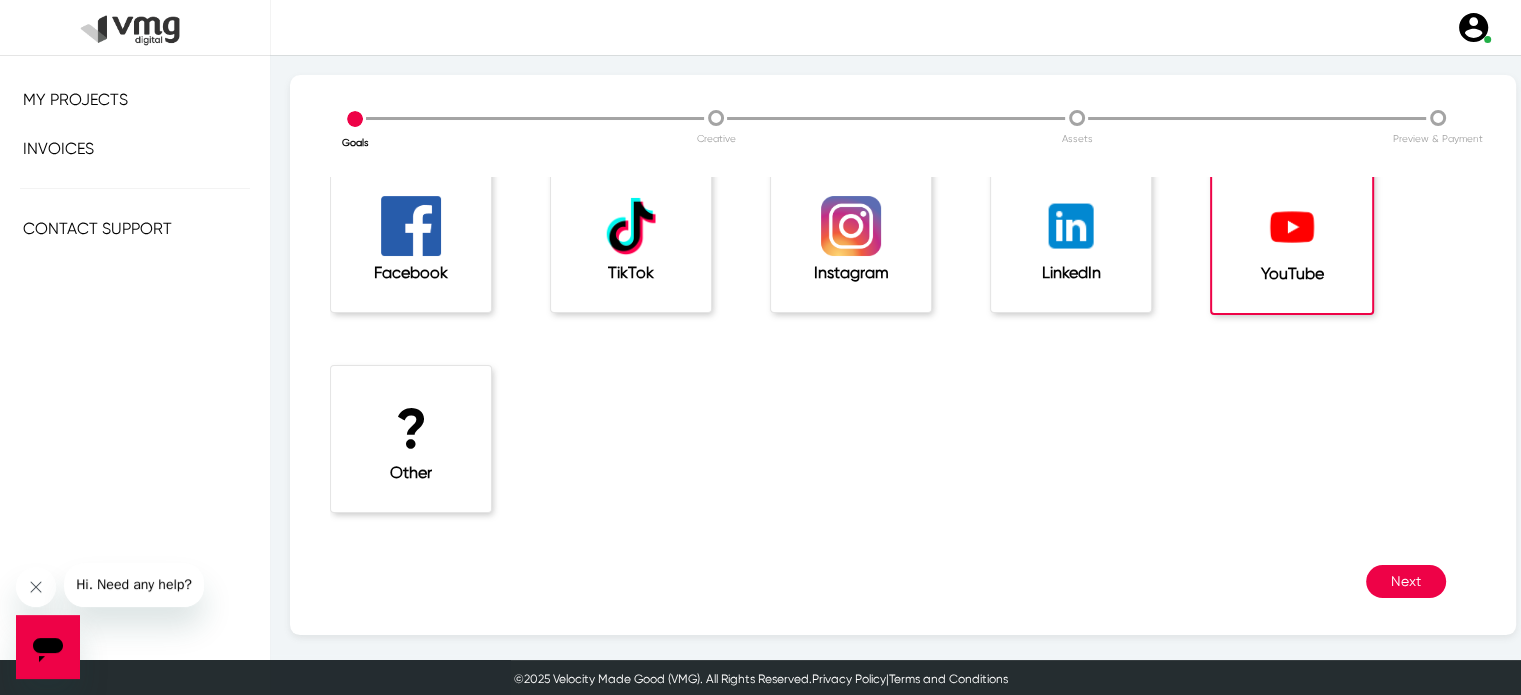 click on "Where will your content be used?  Facebook   TikTok   Instagram   LinkedIn   YouTube  ?  Other  Next" 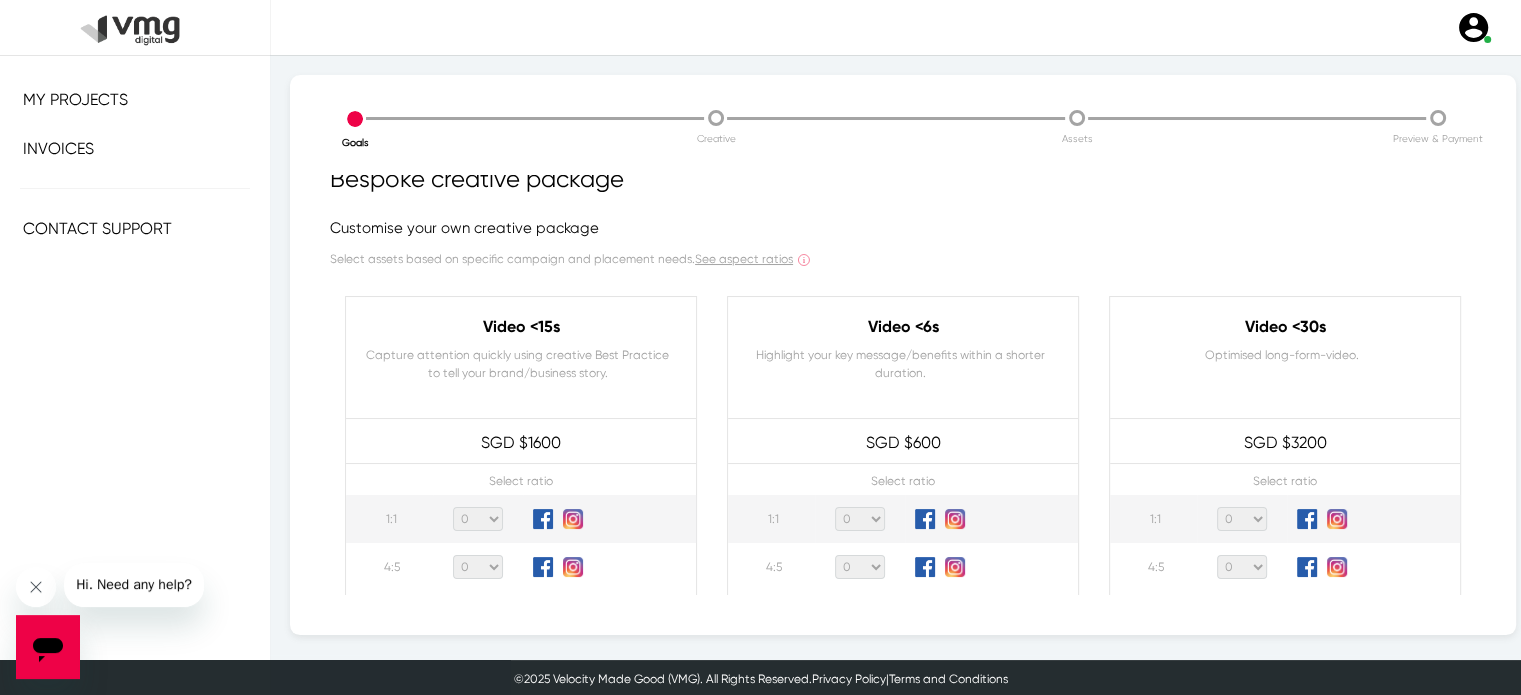 scroll, scrollTop: 0, scrollLeft: 0, axis: both 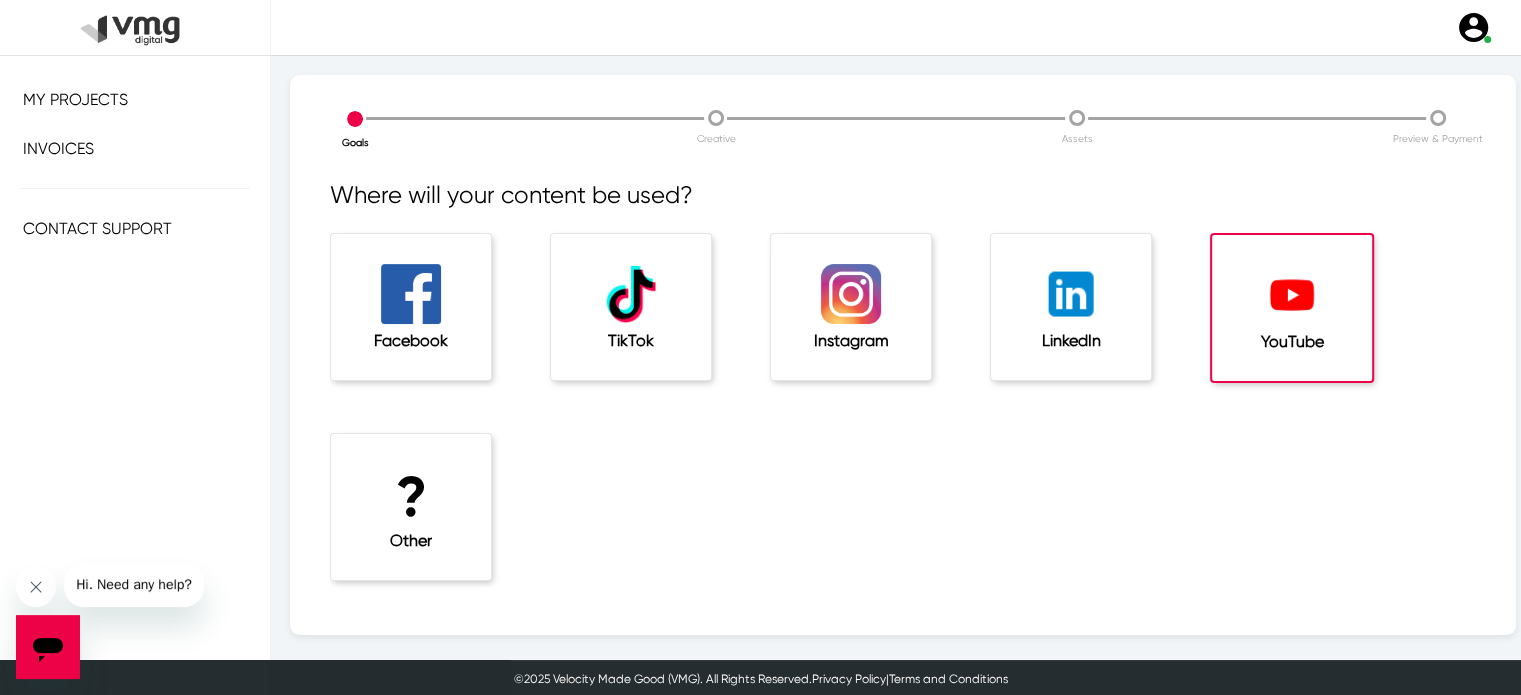 click on "Facebook" 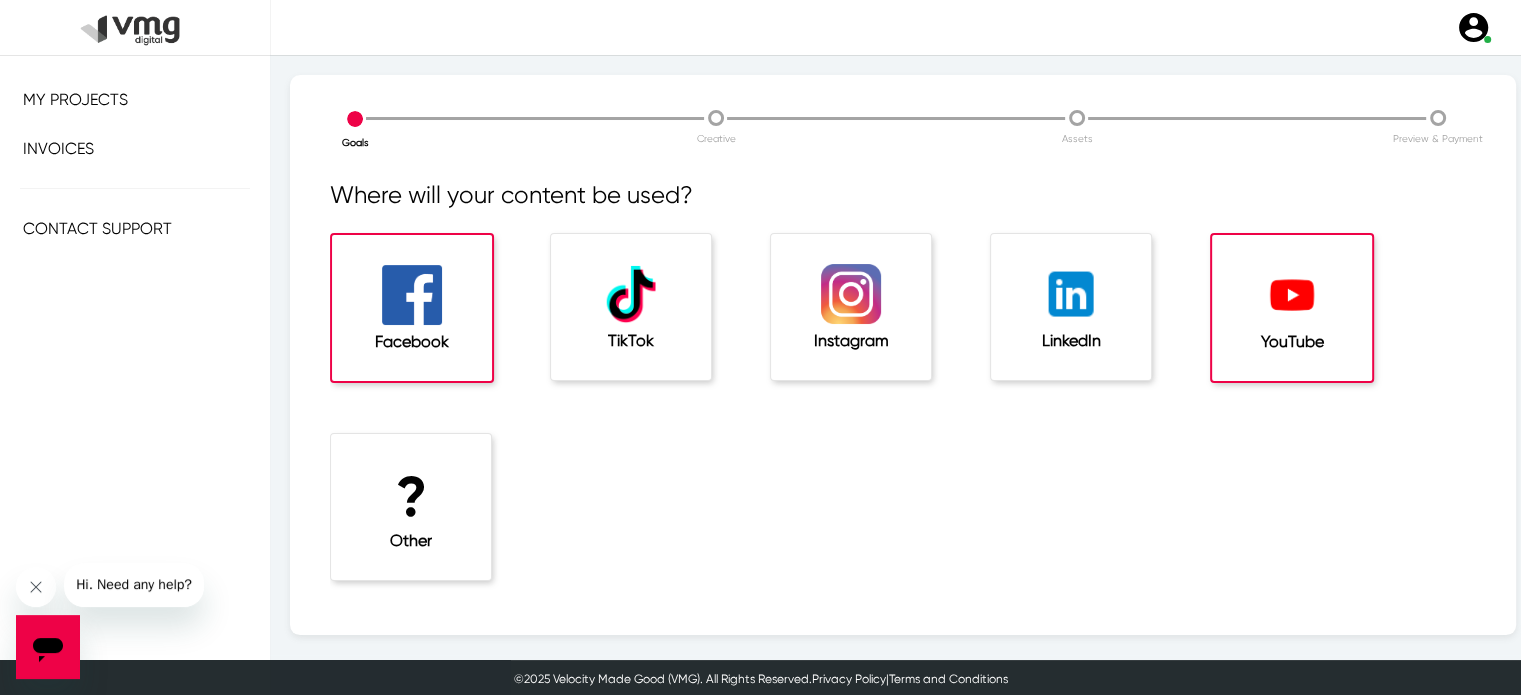 scroll, scrollTop: 68, scrollLeft: 0, axis: vertical 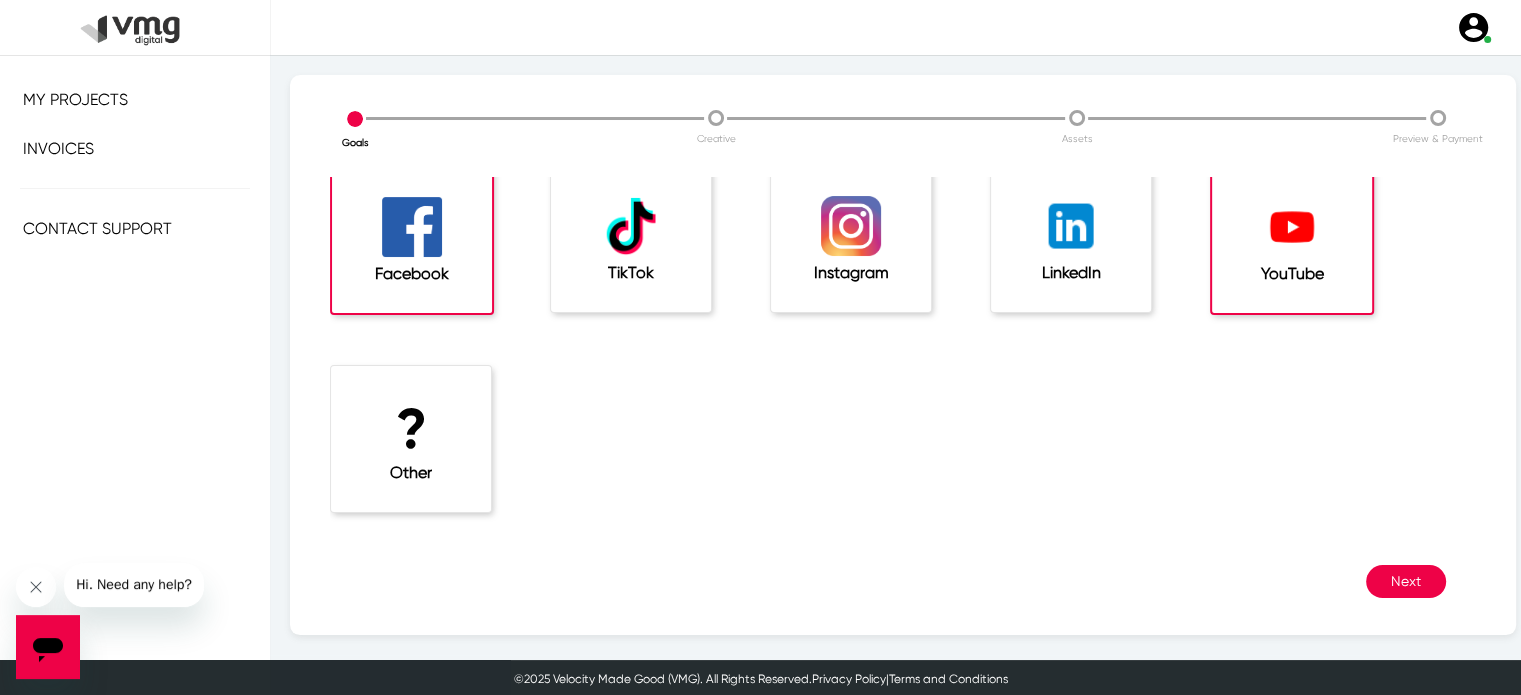 click on "?  Other" 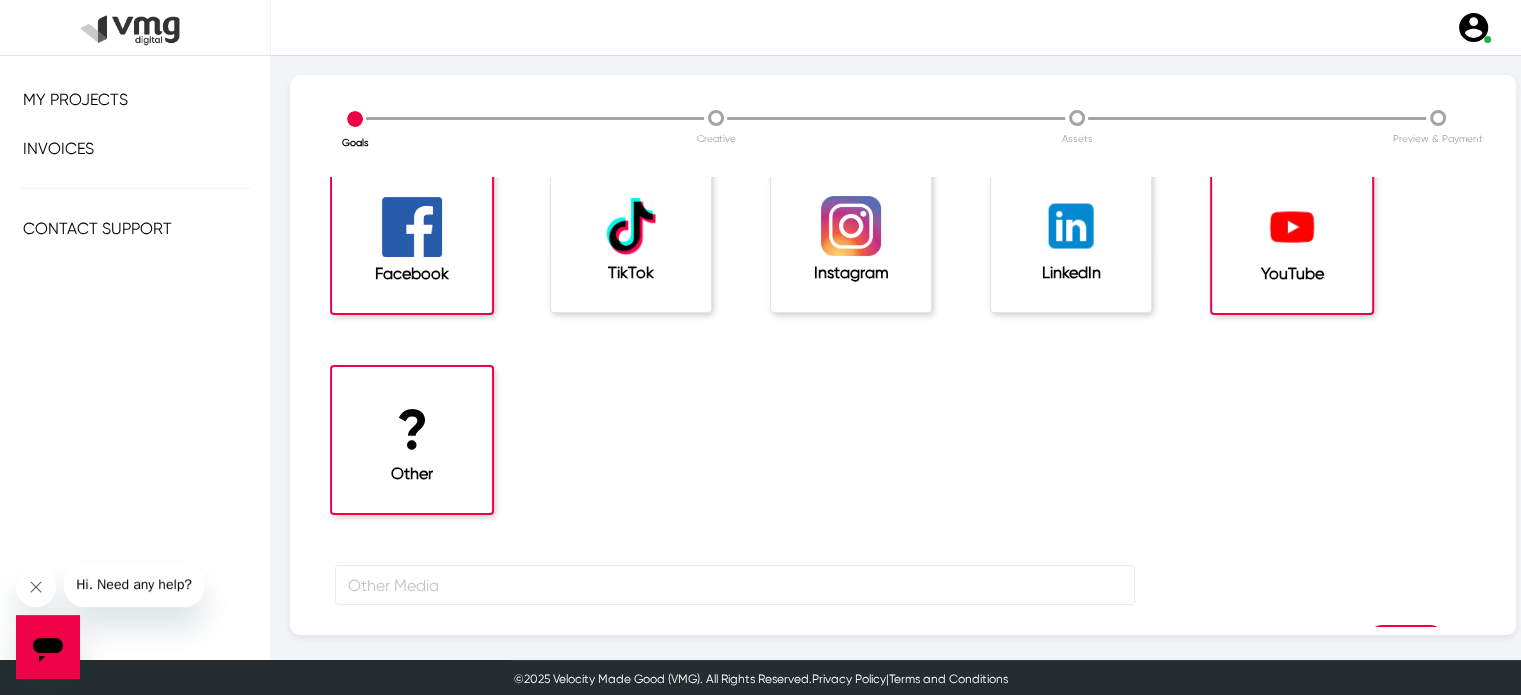 scroll, scrollTop: 128, scrollLeft: 0, axis: vertical 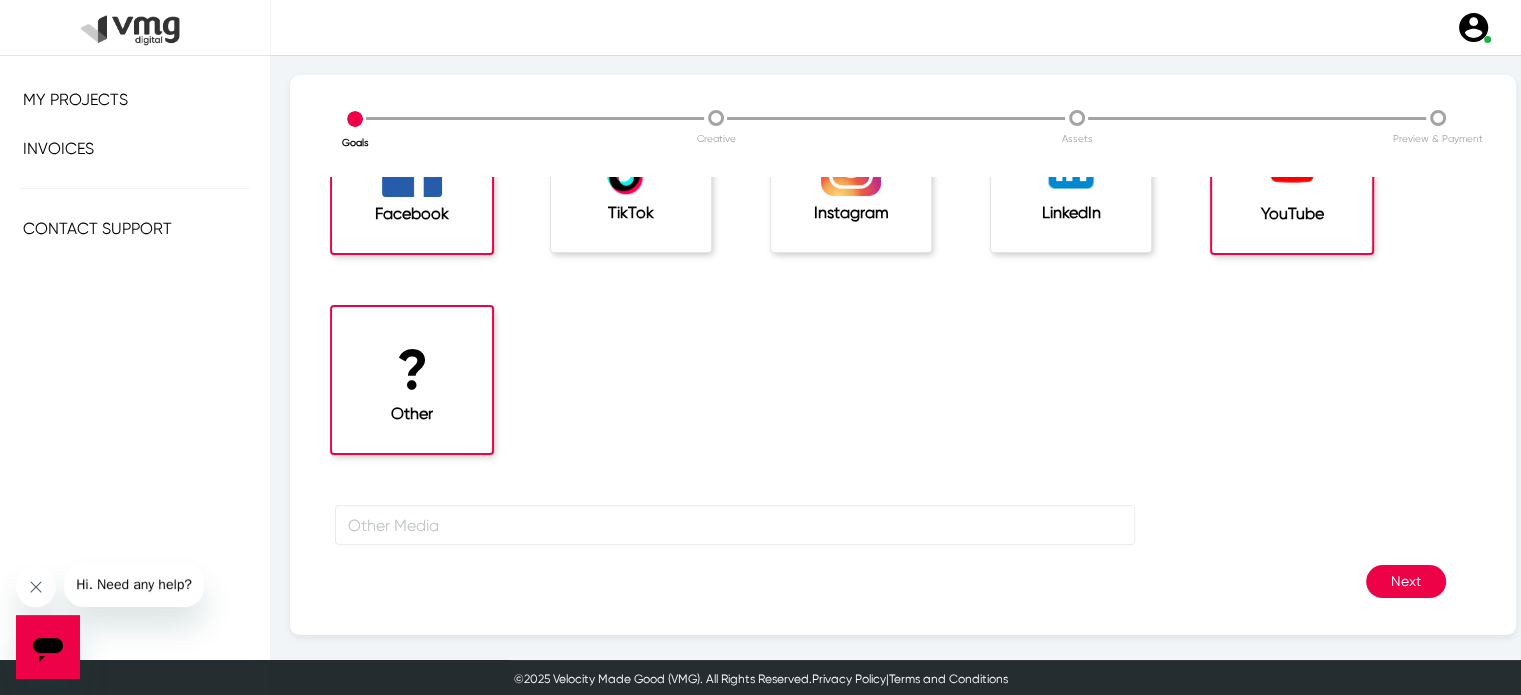 click on "Next" 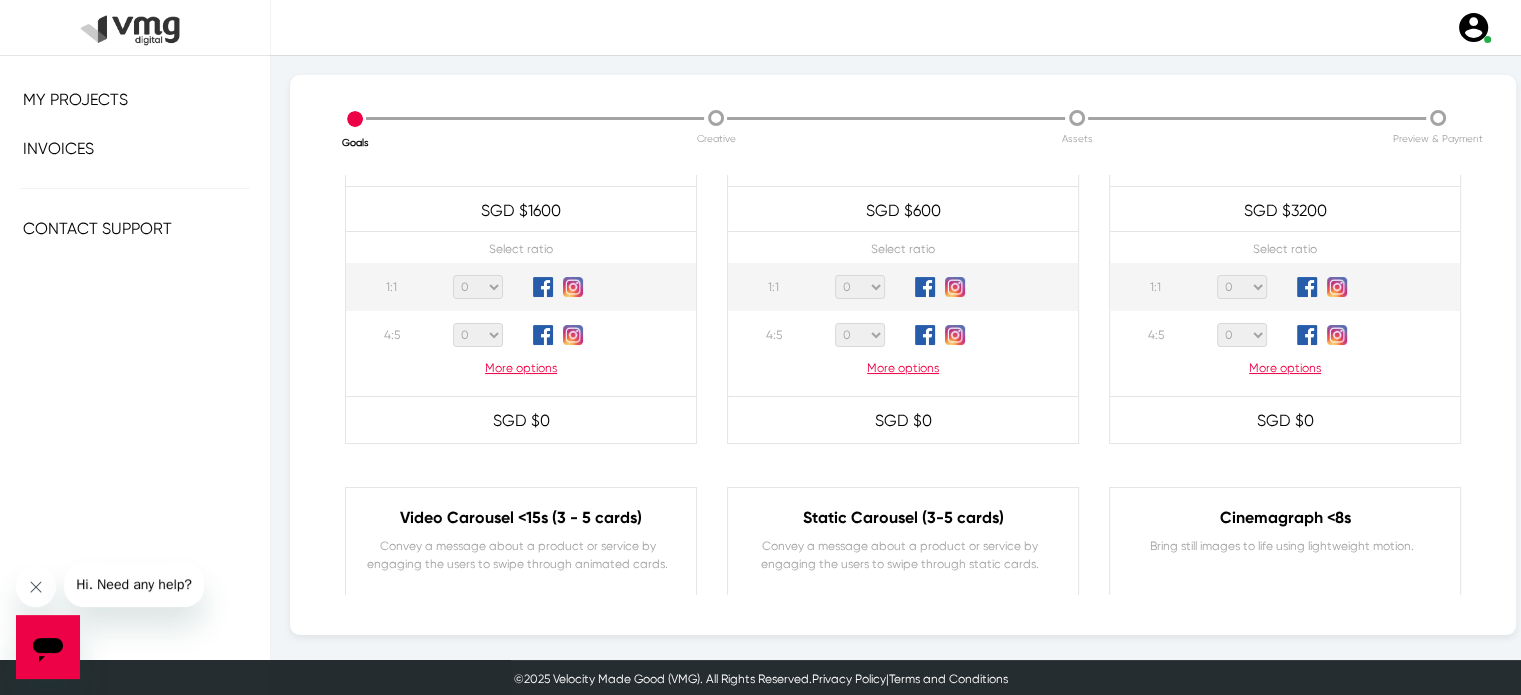 scroll, scrollTop: 248, scrollLeft: 0, axis: vertical 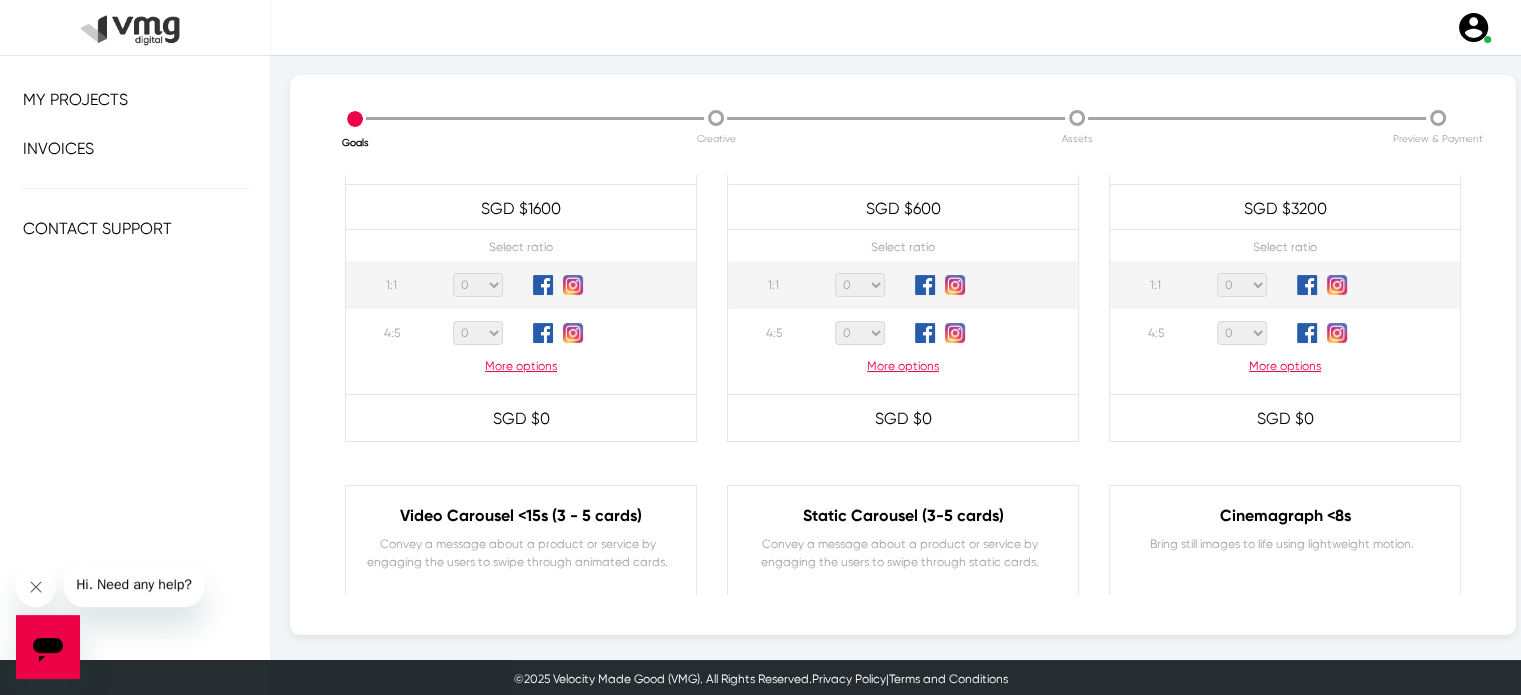 click on "More options" 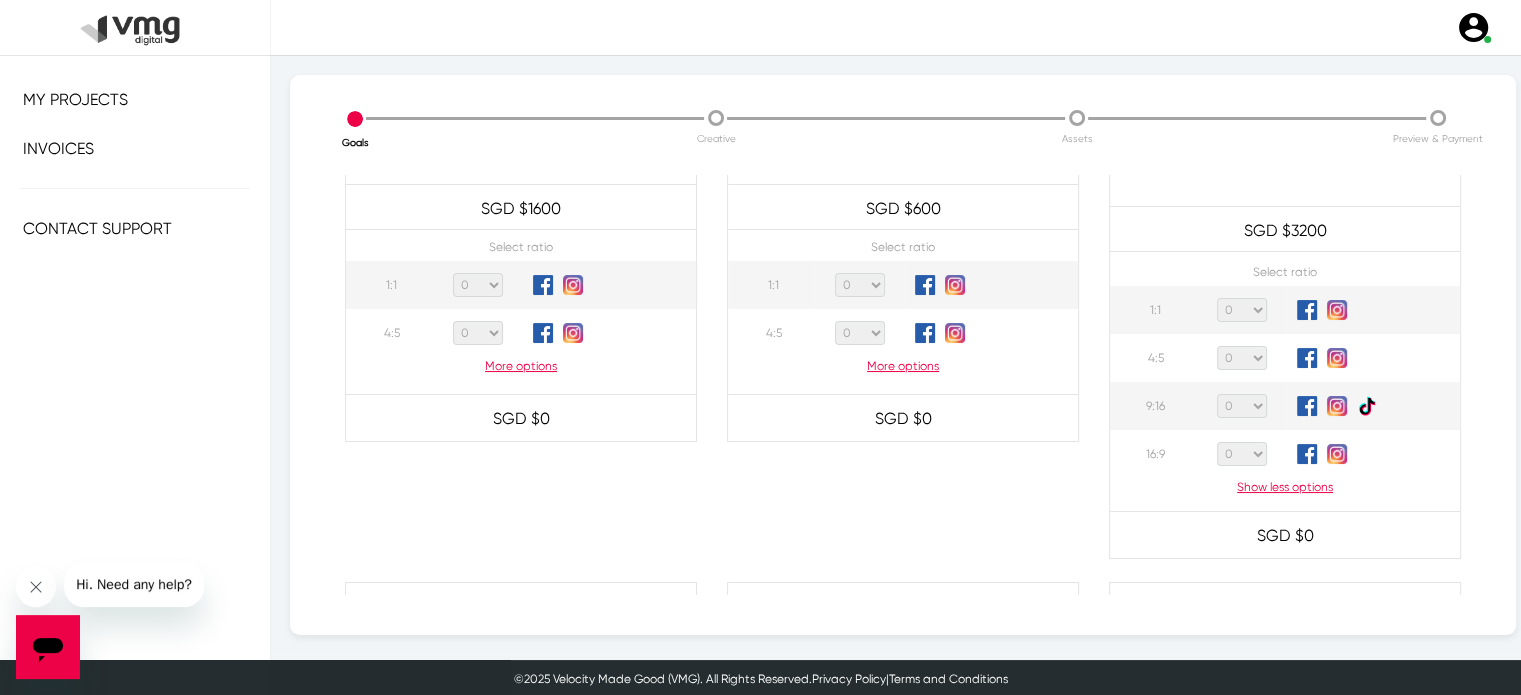 click on "0 1 2 3 4 5 6 7 8 9 10 11 12 13 14 15 16 17 18 19 20" 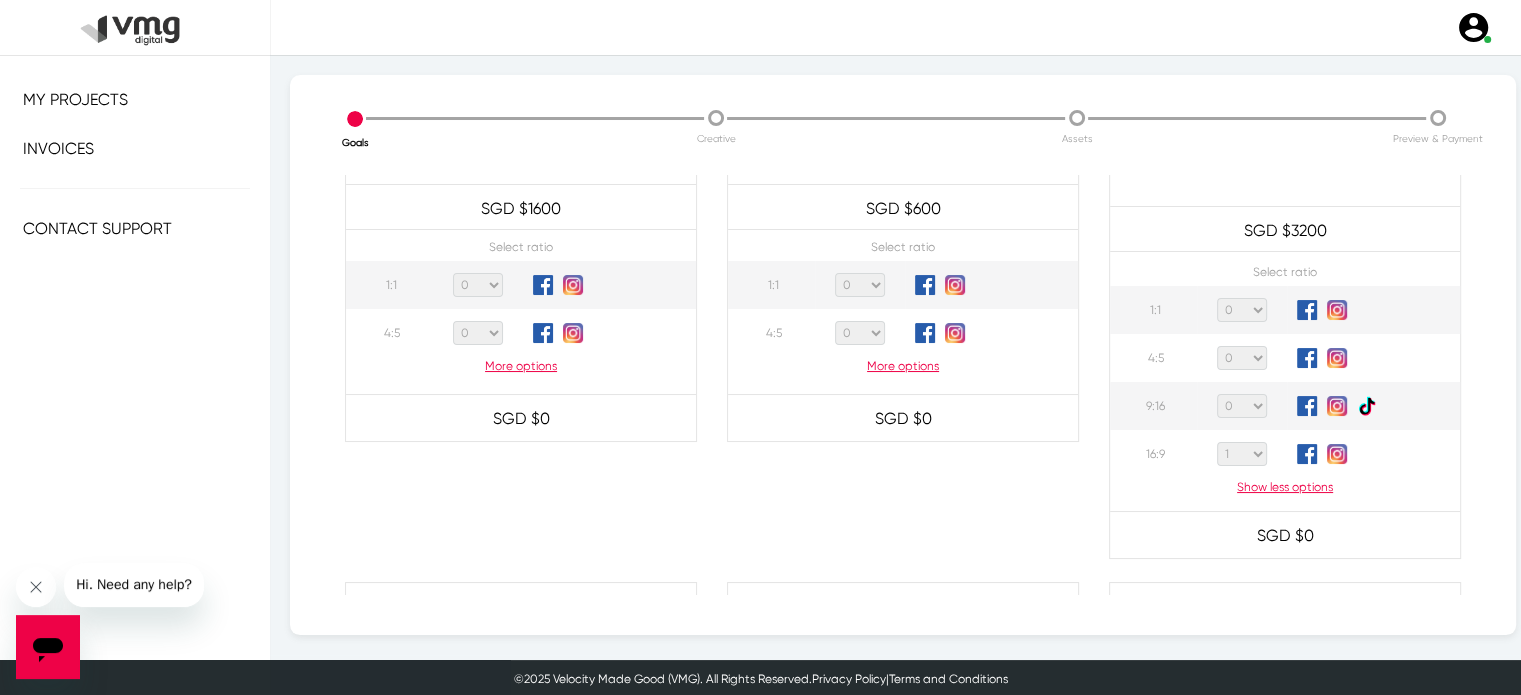 click on "0 1 2 3 4 5 6 7 8 9 10 11 12 13 14 15 16 17 18 19 20" 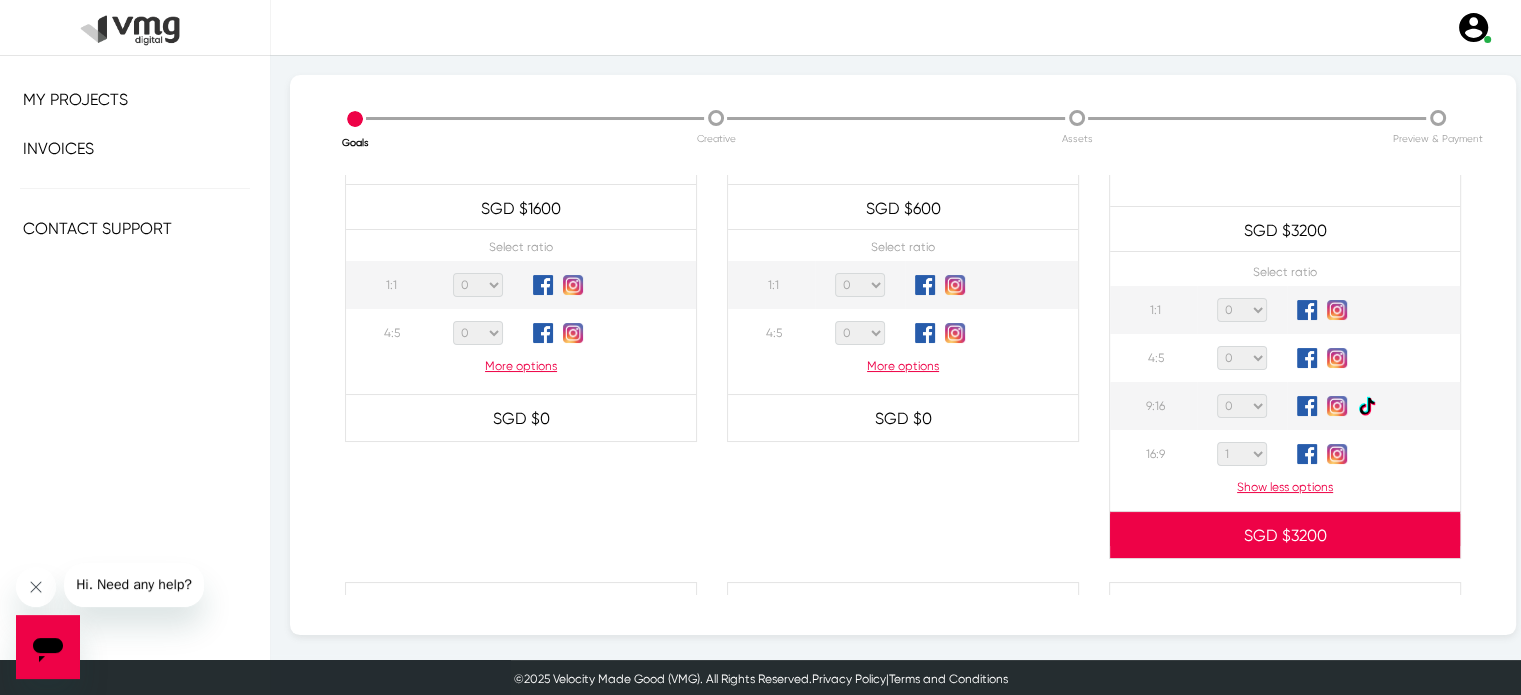 click on "0 1 2 3 4 5 6 7 8 9 10 11 12 13 14 15 16 17 18 19 20" 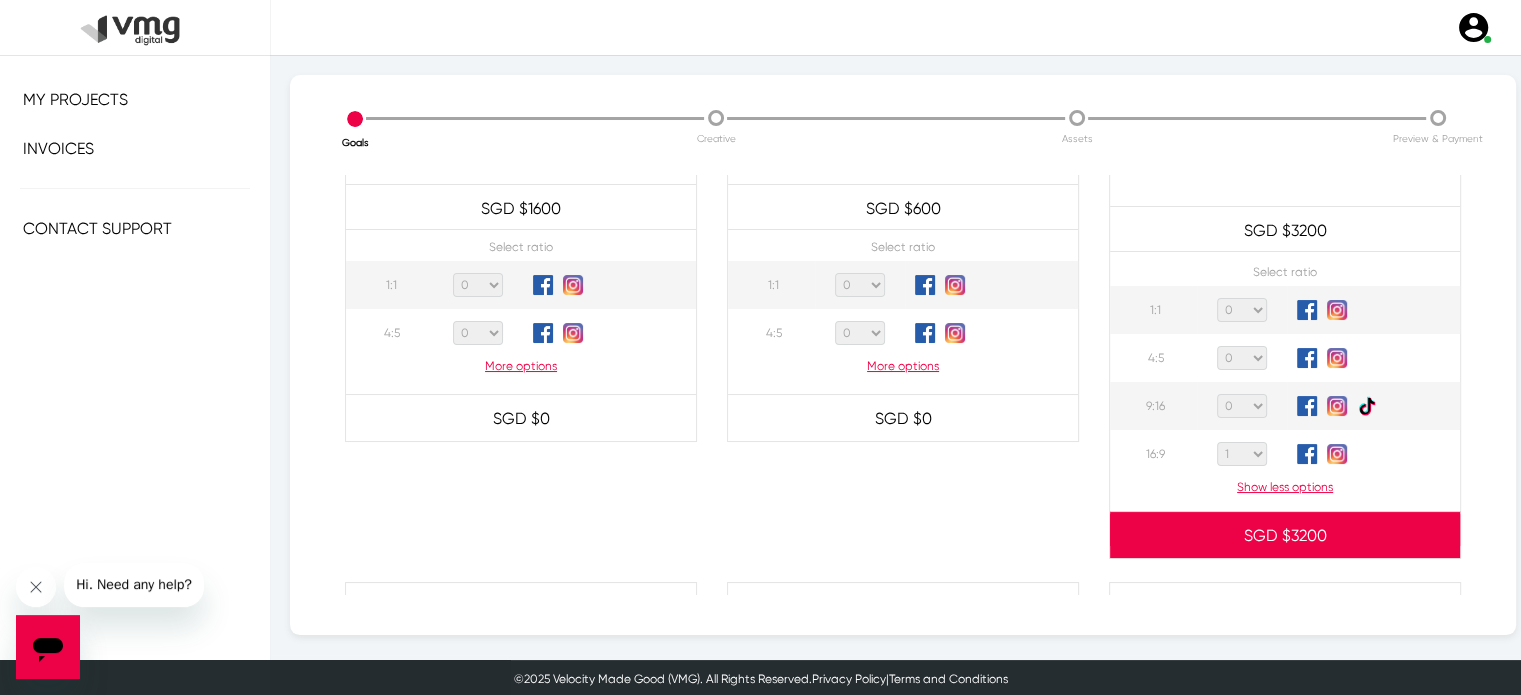 select on "1" 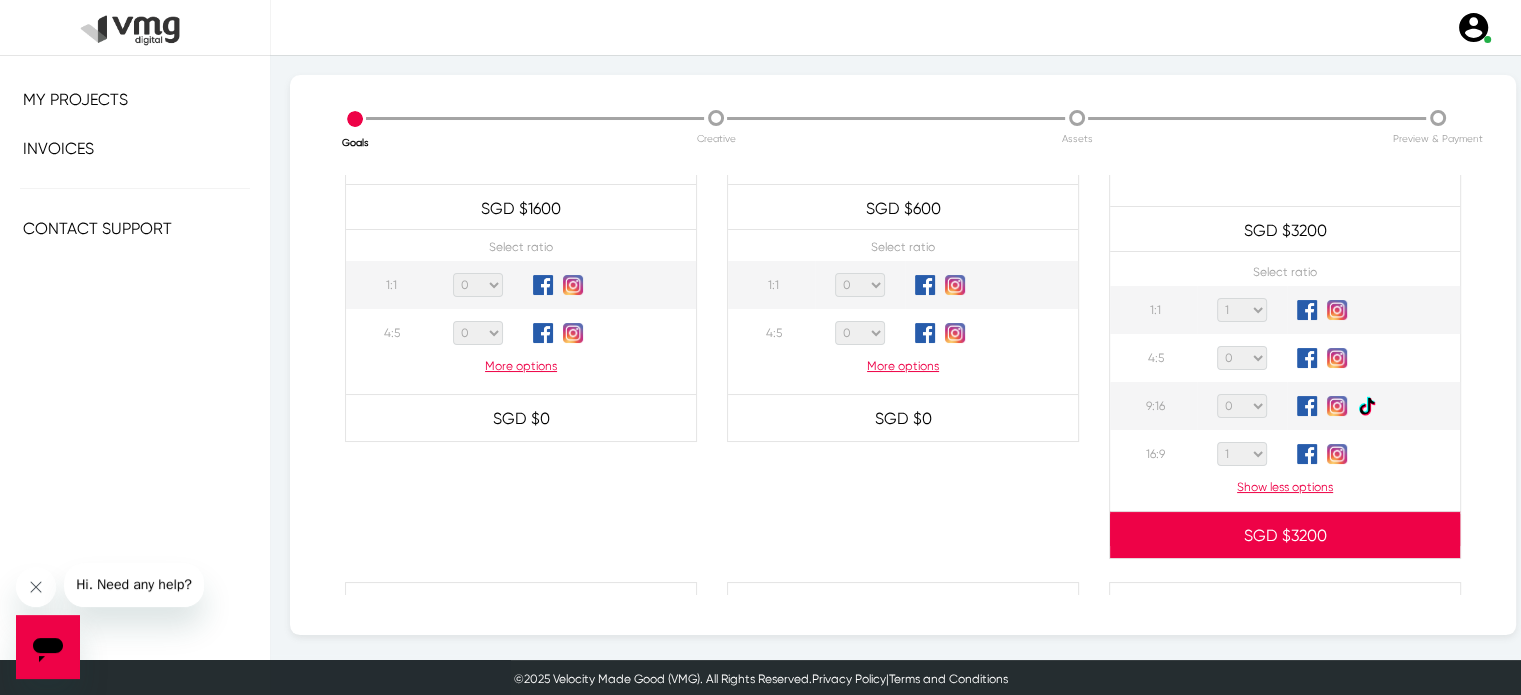 click on "0 1 2 3 4 5 6 7 8 9 10 11 12 13 14 15 16 17 18 19 20" 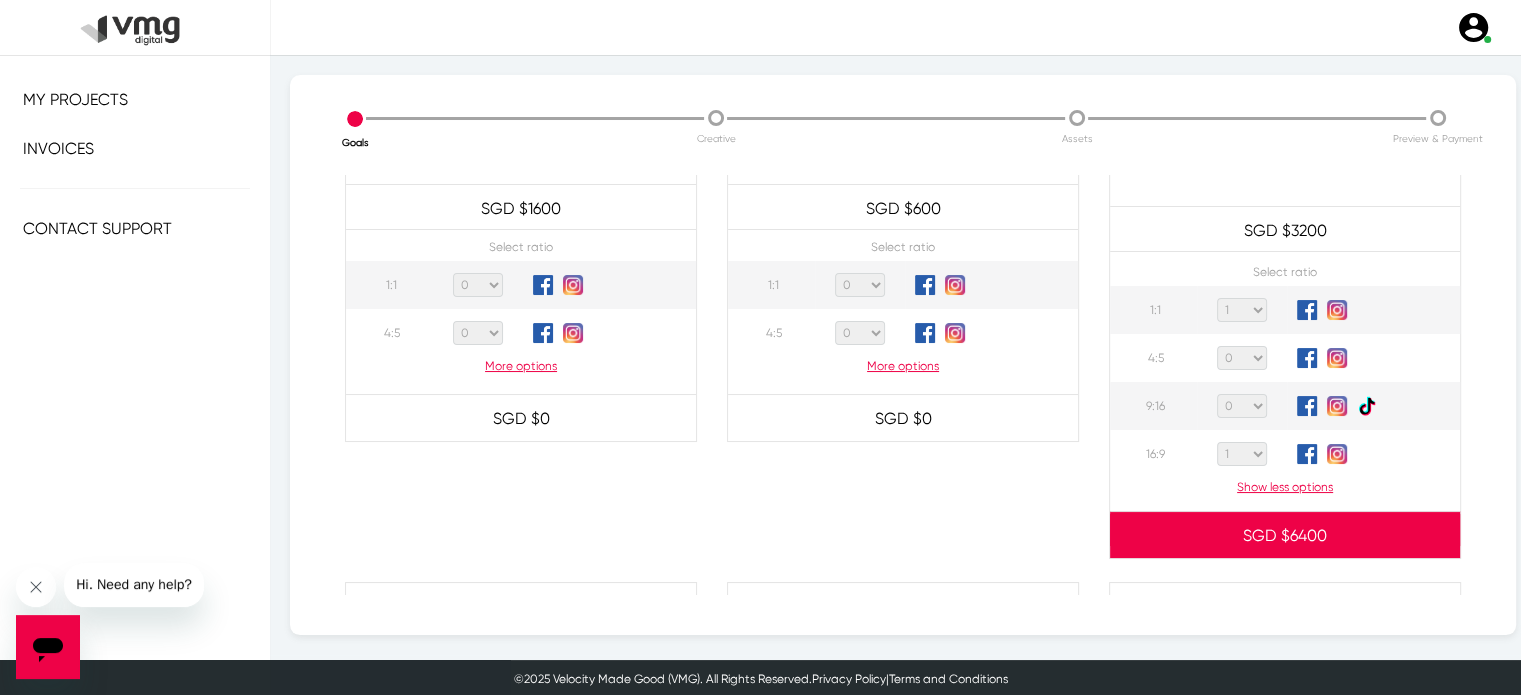 click on "0 1 2 3 4 5 6 7 8 9 10 11 12 13 14 15 16 17 18 19 20" 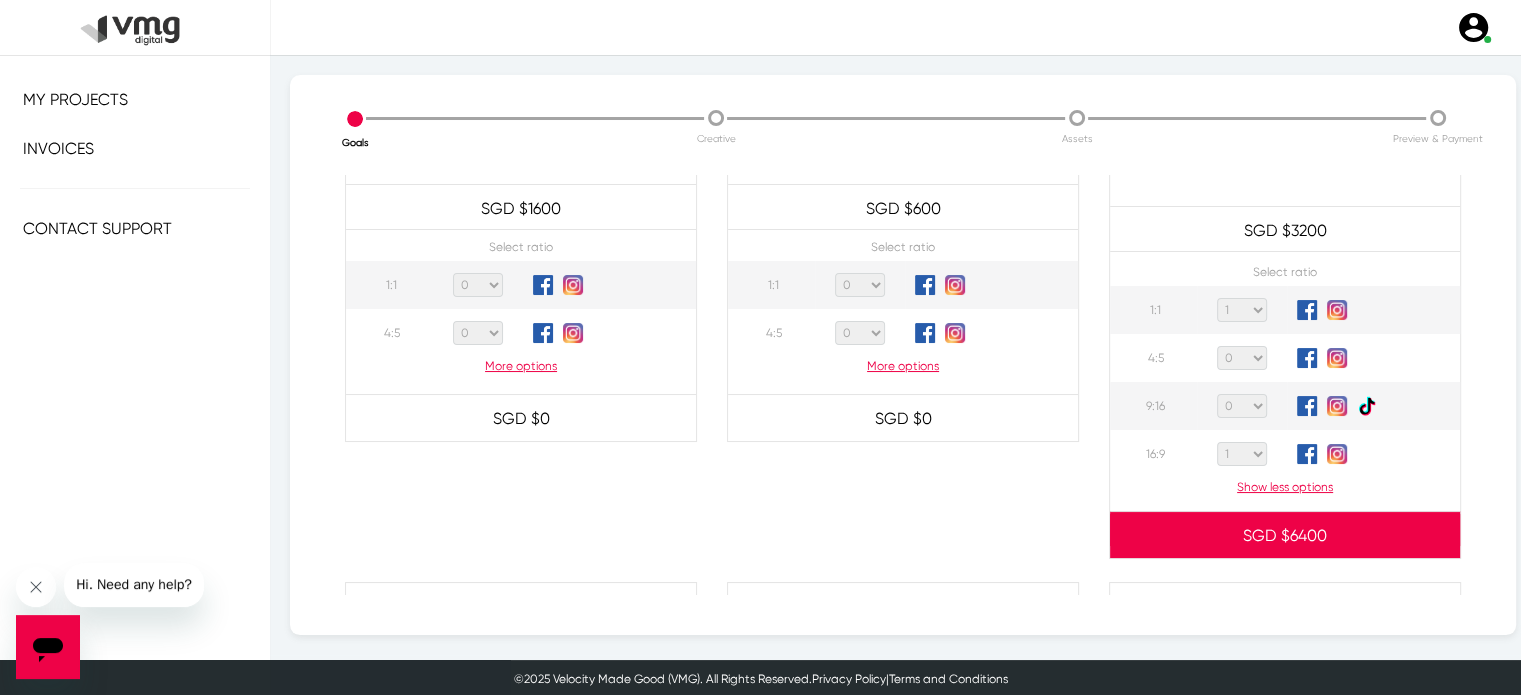 select on "1" 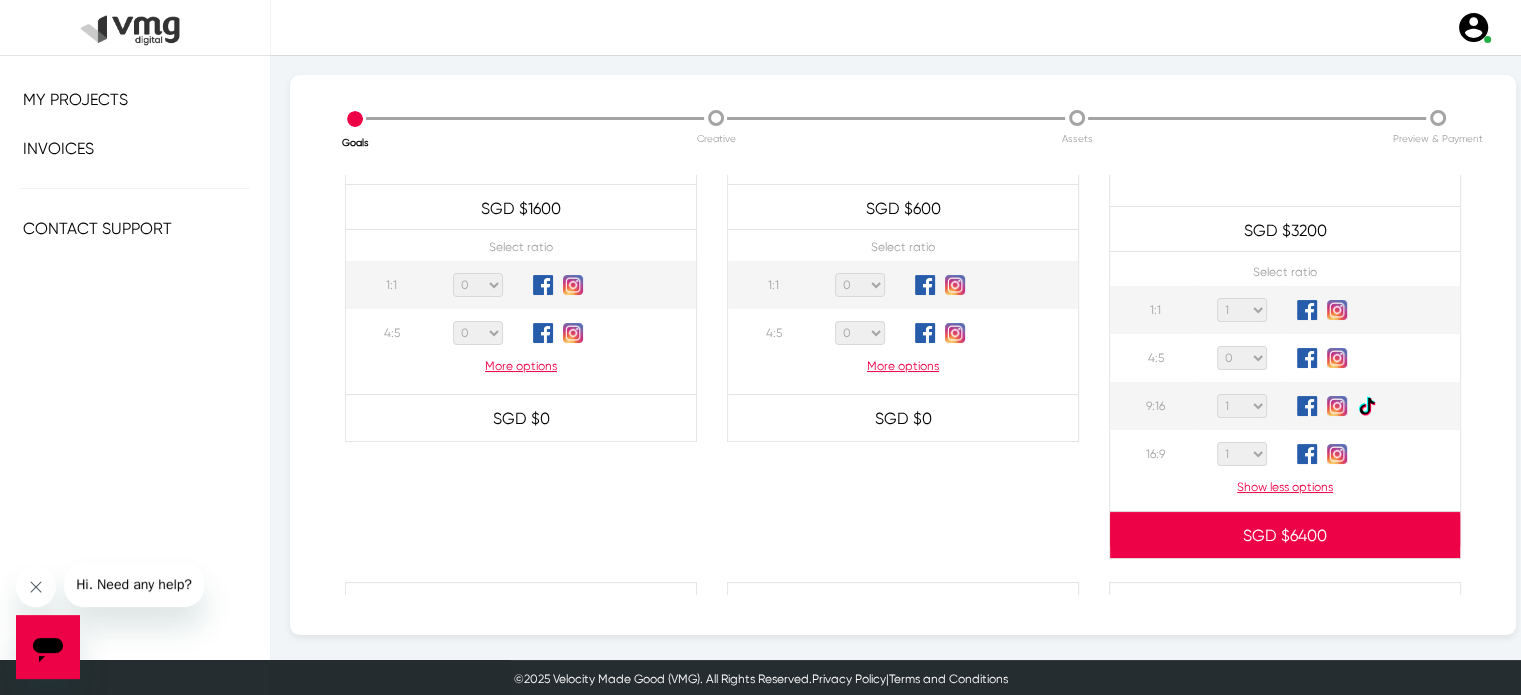 click on "0 1 2 3 4 5 6 7 8 9 10 11 12 13 14 15 16 17 18 19 20" 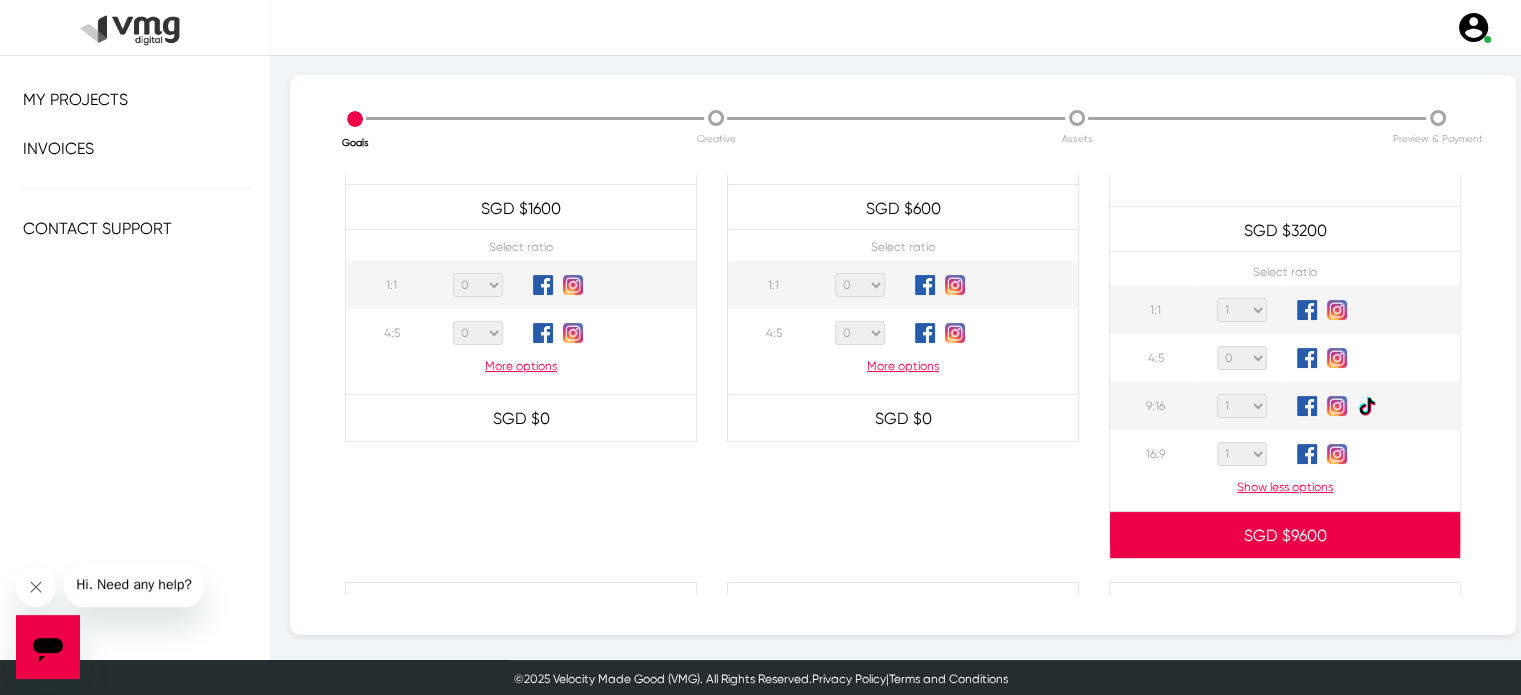 click on "Select ratio 1:1 0 1 2 3 4 5 6 7 8 9 10 11 12 13 14 15 16 17 18 19 20 4:5 0 1 2 3 4 5 6 7 8 9 10 11 12 13 14 15 16 17 18 19 20 9:16 0 1 2 3 4 5 6 7 8 9 10 11 12 13 14 15 16 17 18 19 20 16:9 0 1 2 3 4 5 6 7 8 9 10 11 12 13 14 15 16 17 18 19 20 Show less options" 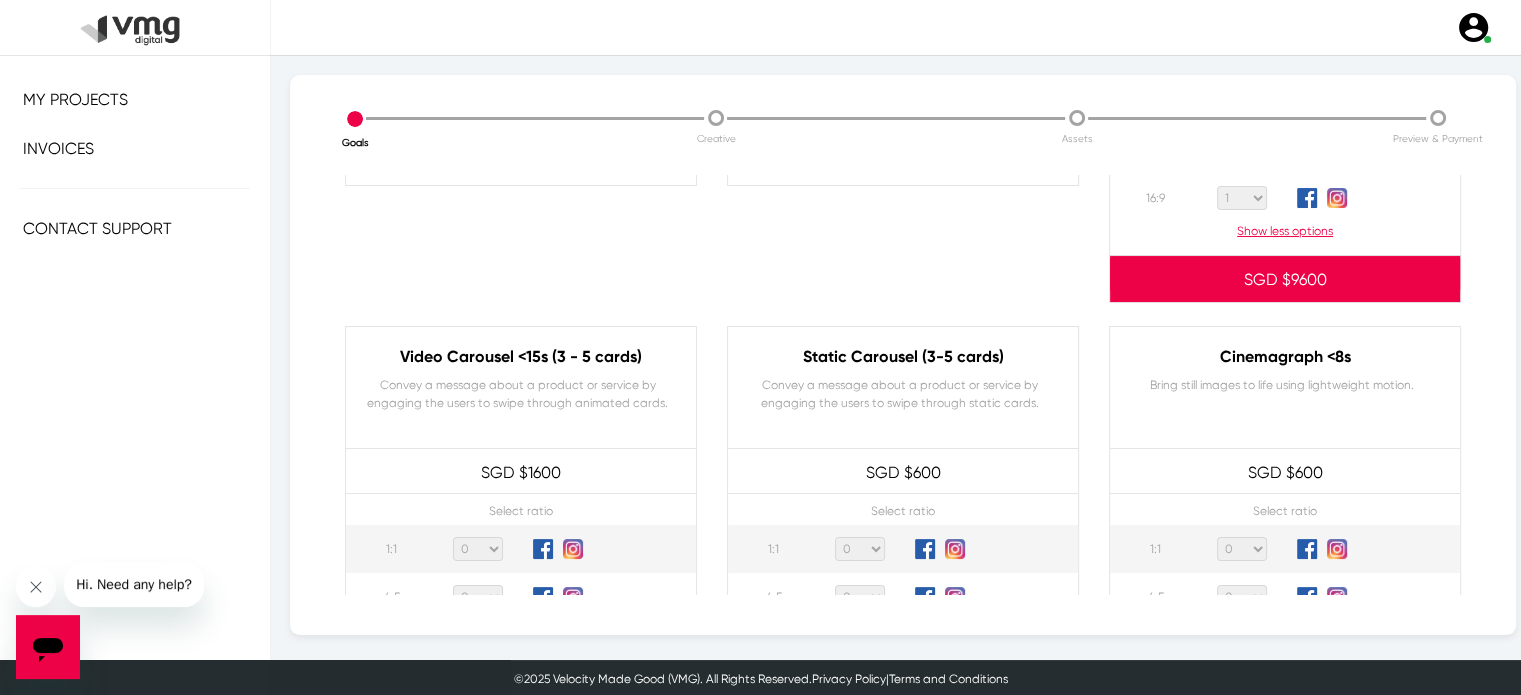 scroll, scrollTop: 507, scrollLeft: 0, axis: vertical 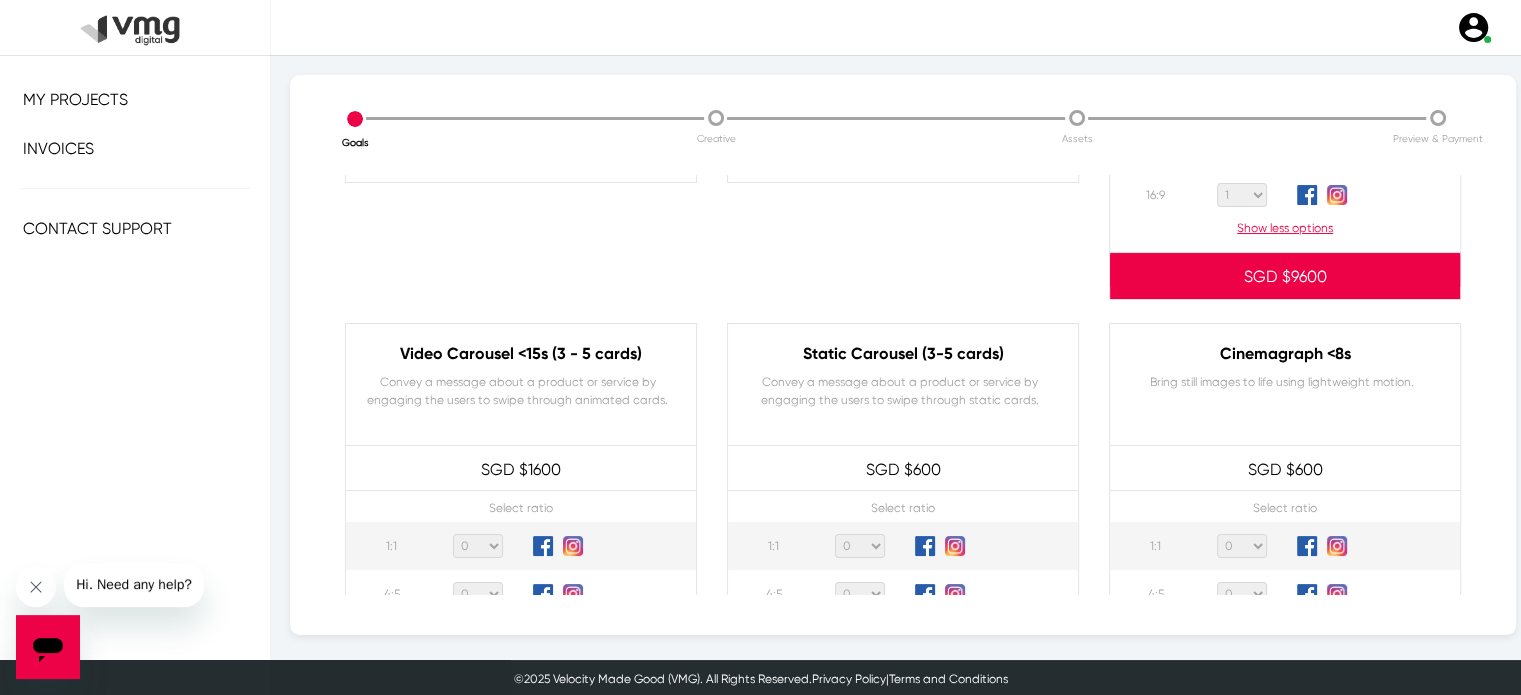 click on "SGD $  9600" 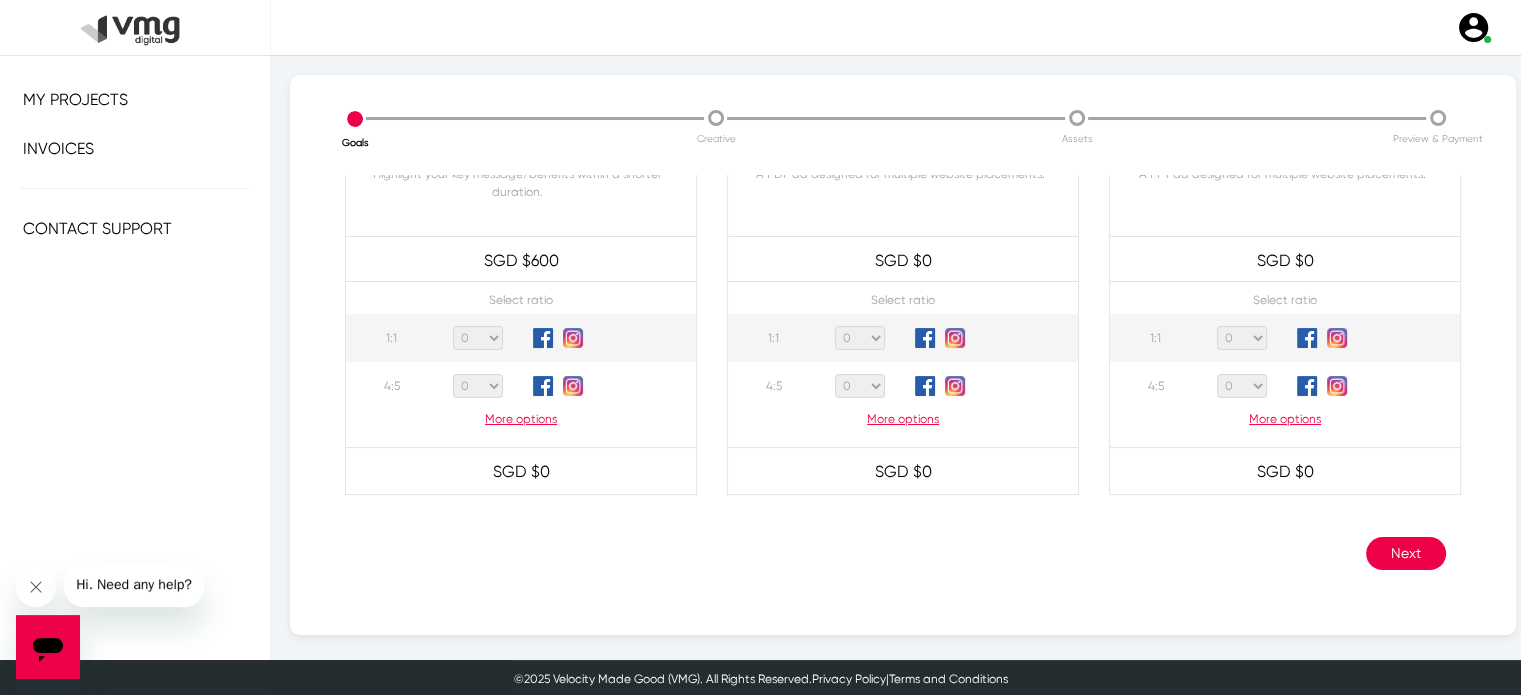 scroll, scrollTop: 1985, scrollLeft: 0, axis: vertical 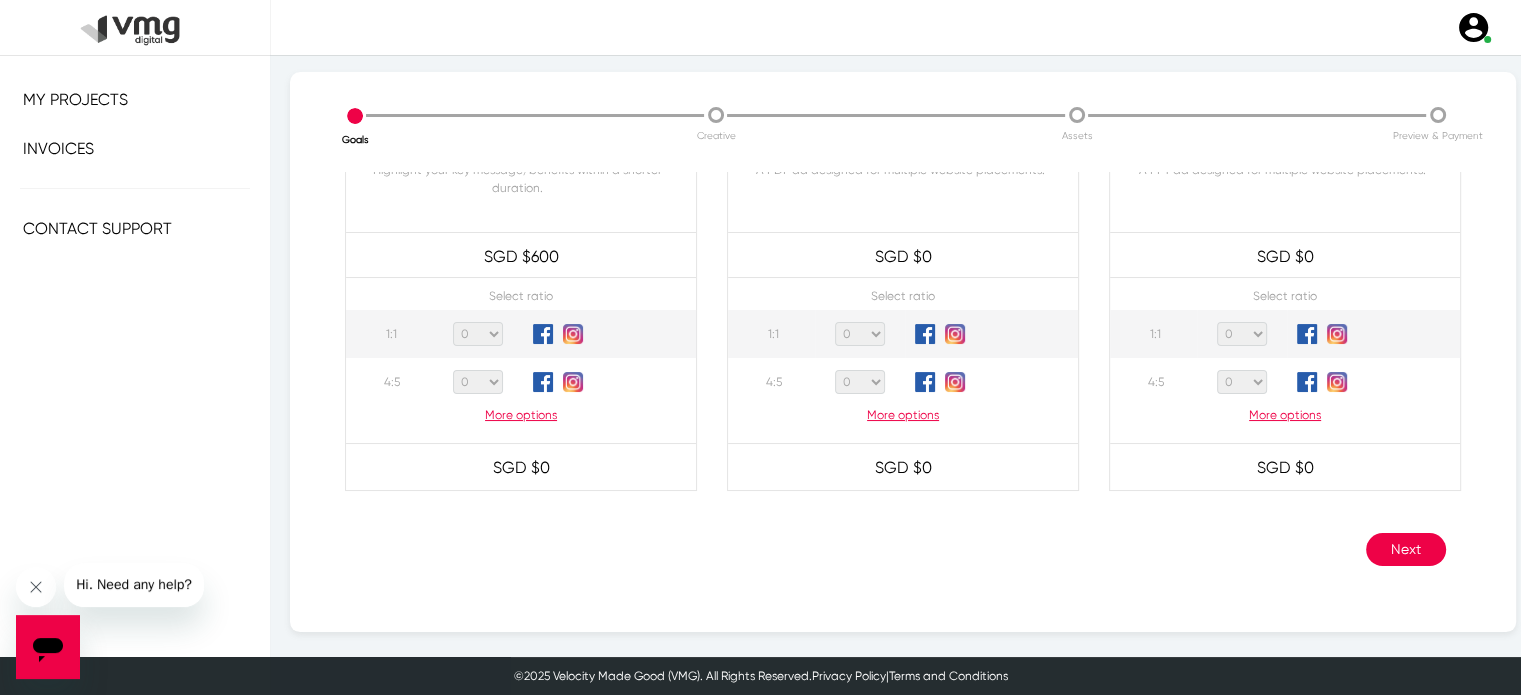 click on "Next" 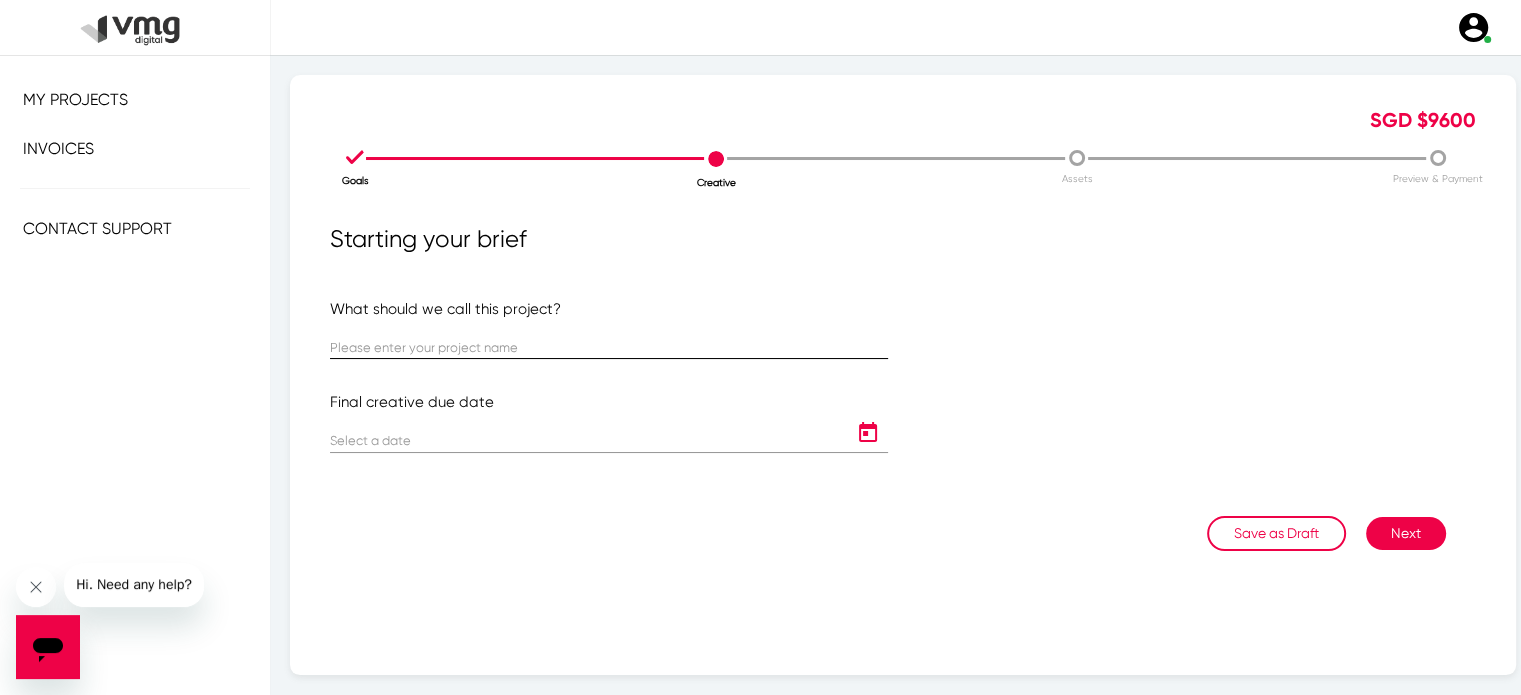 click 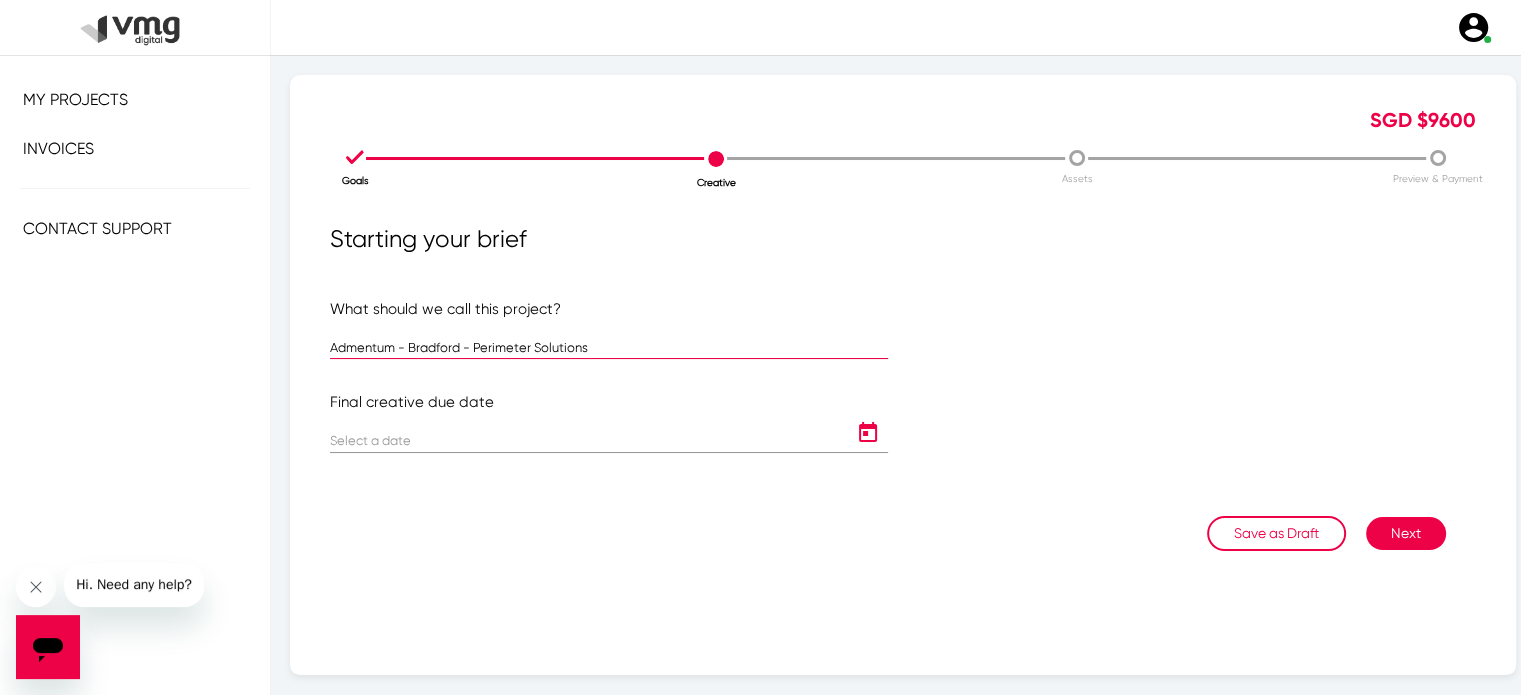 type on "Admentum - Bradford - Perimeter Solutions" 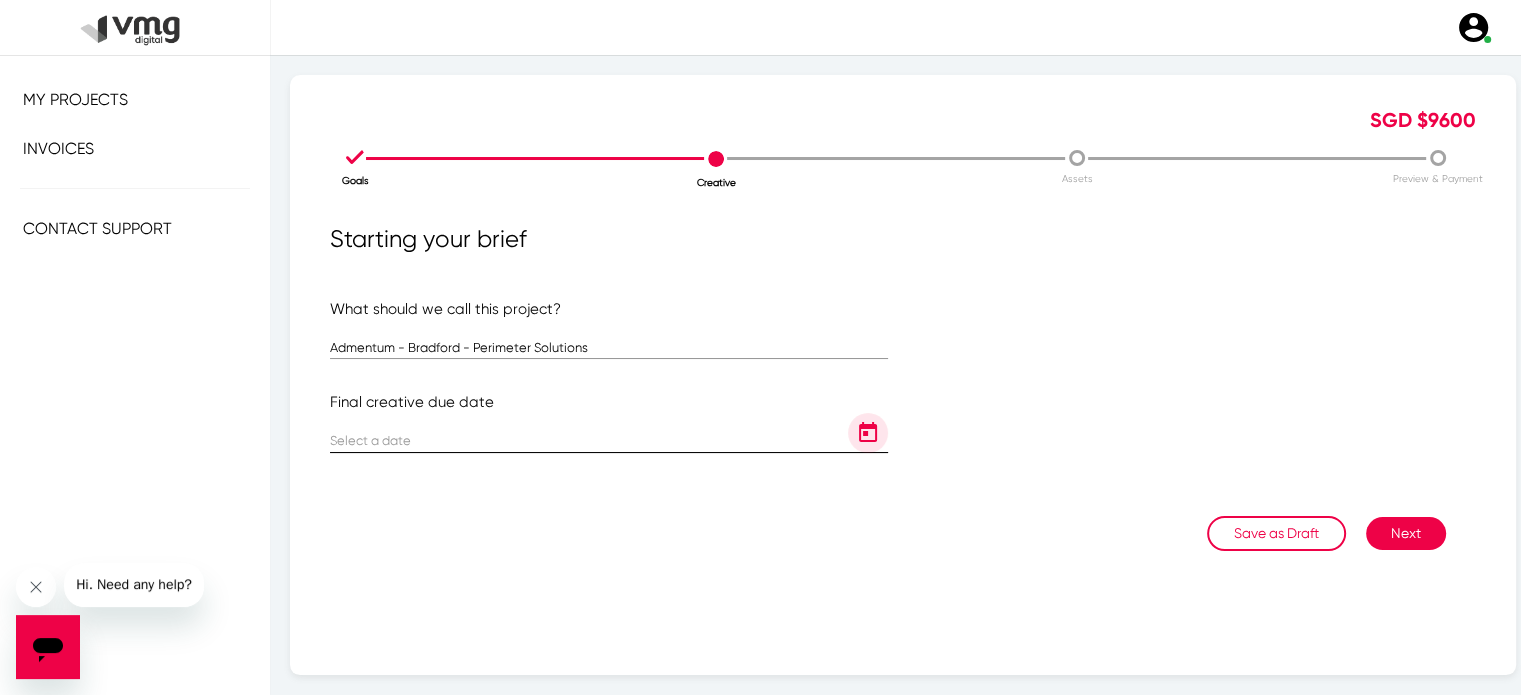 click 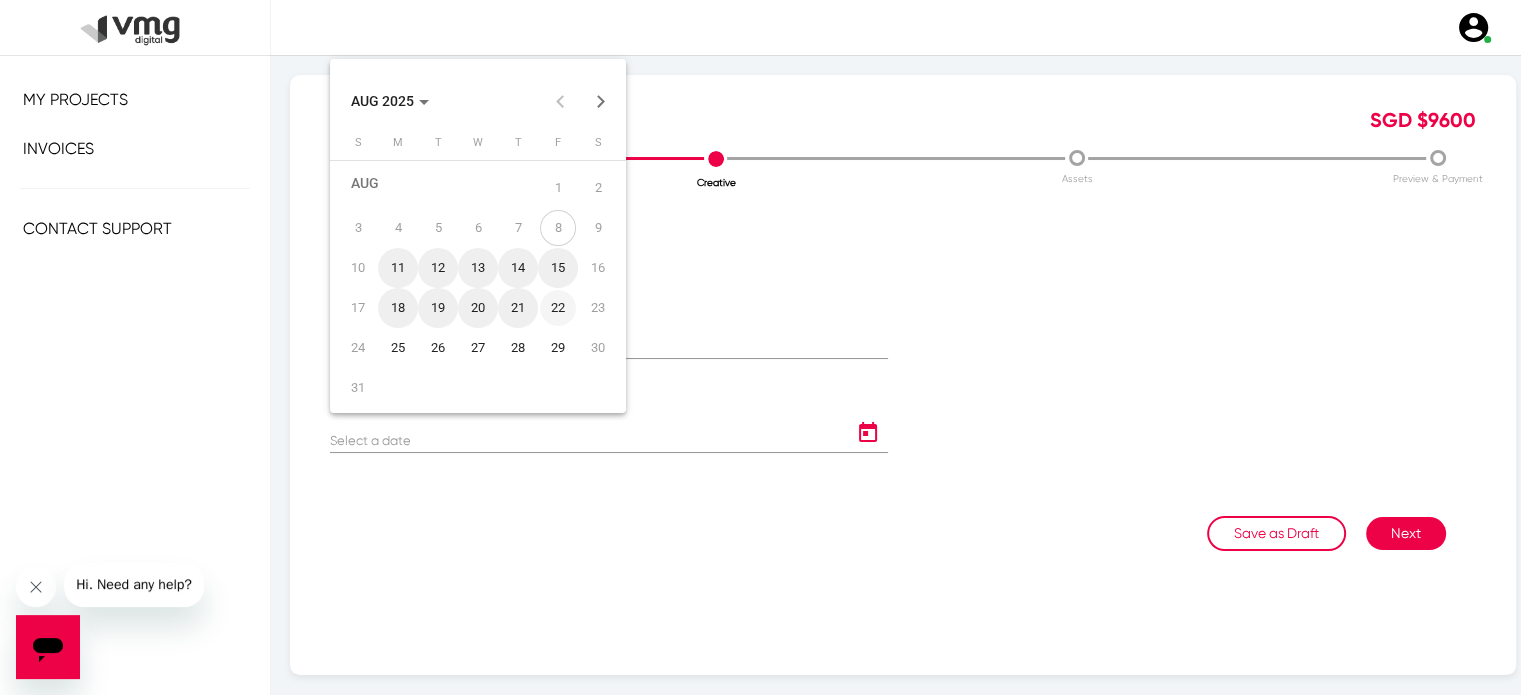 click on "22" at bounding box center [558, 308] 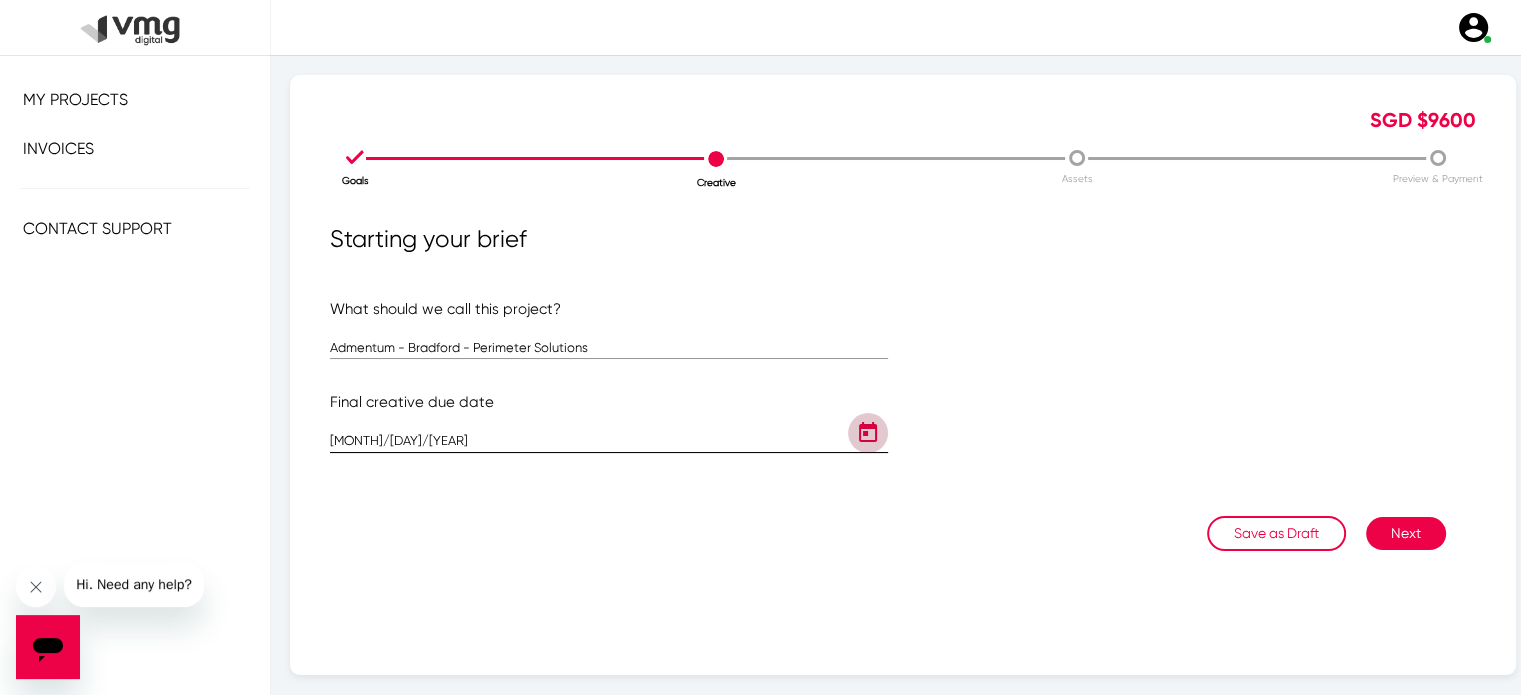 click 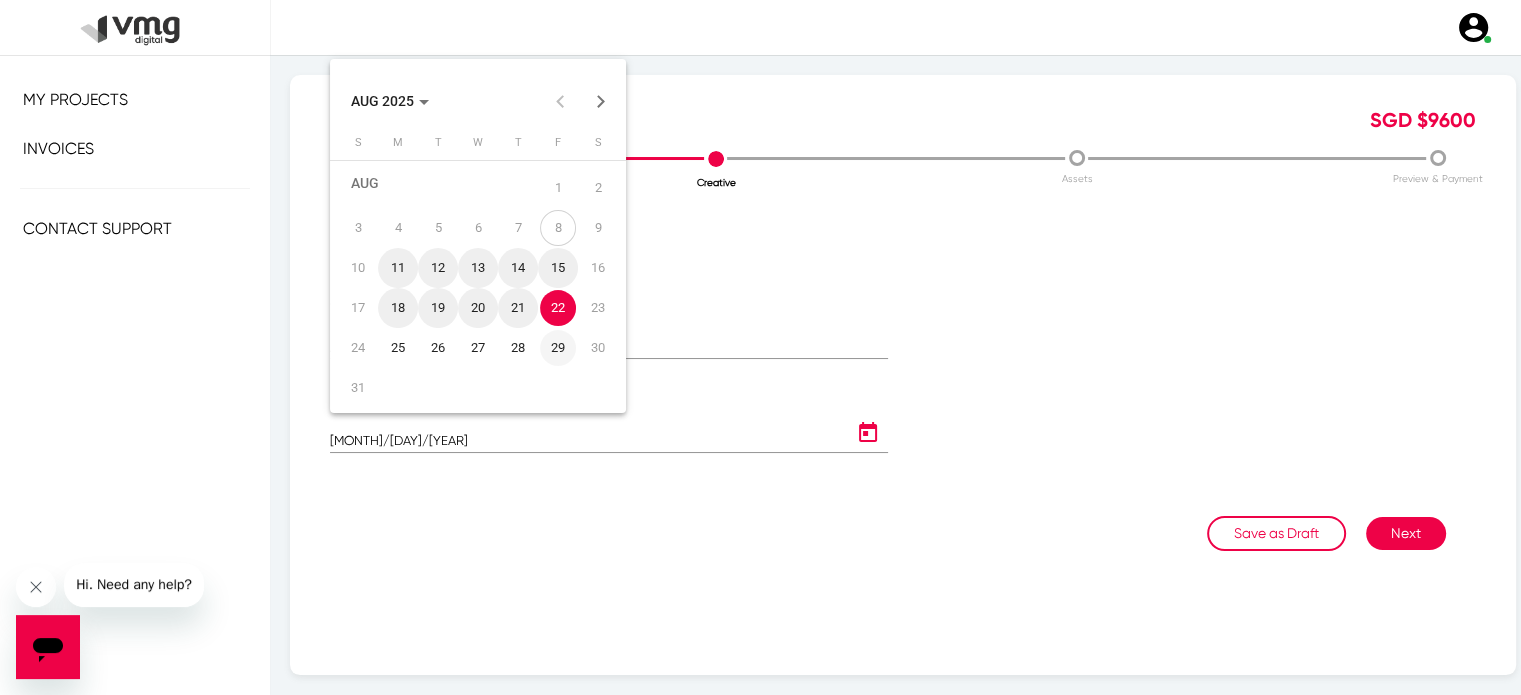 click on "29" at bounding box center (558, 348) 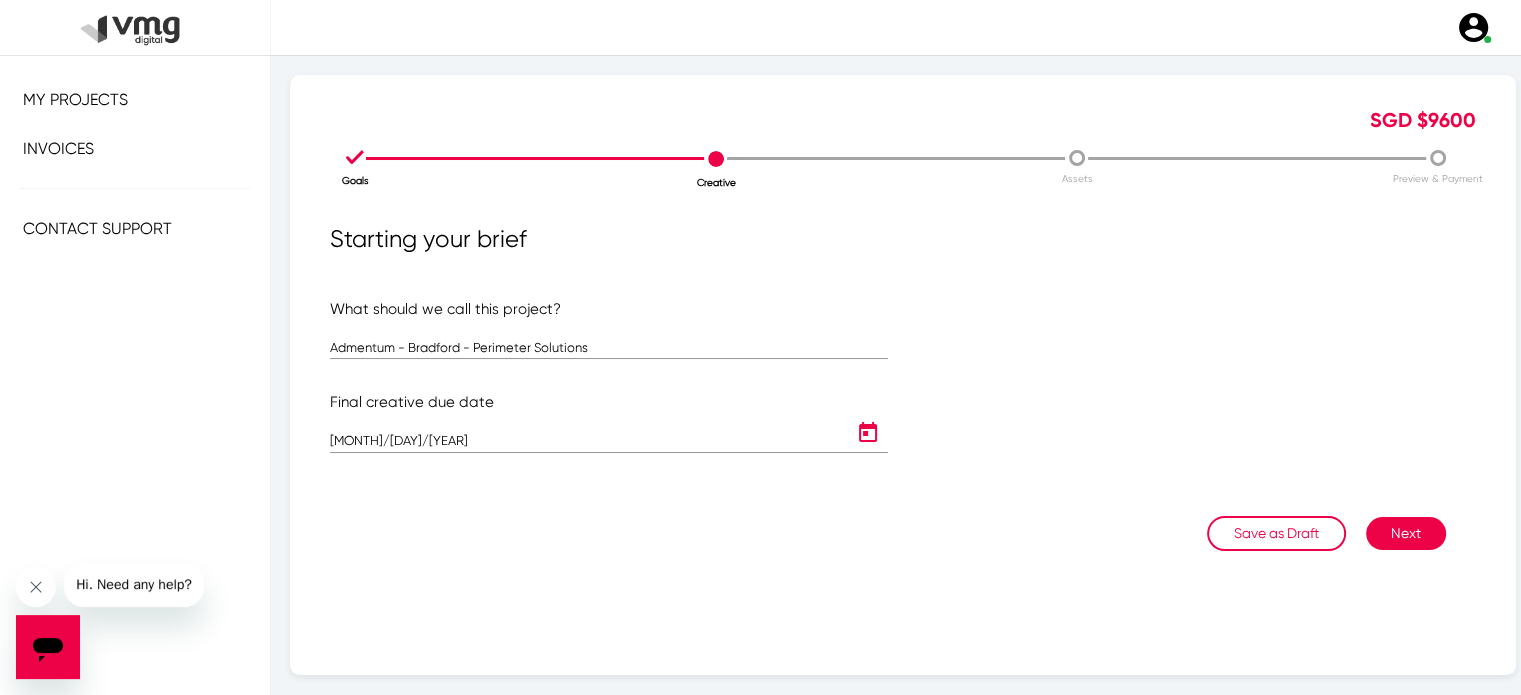 type on "[MONTH]/[DAY]/[YEAR]" 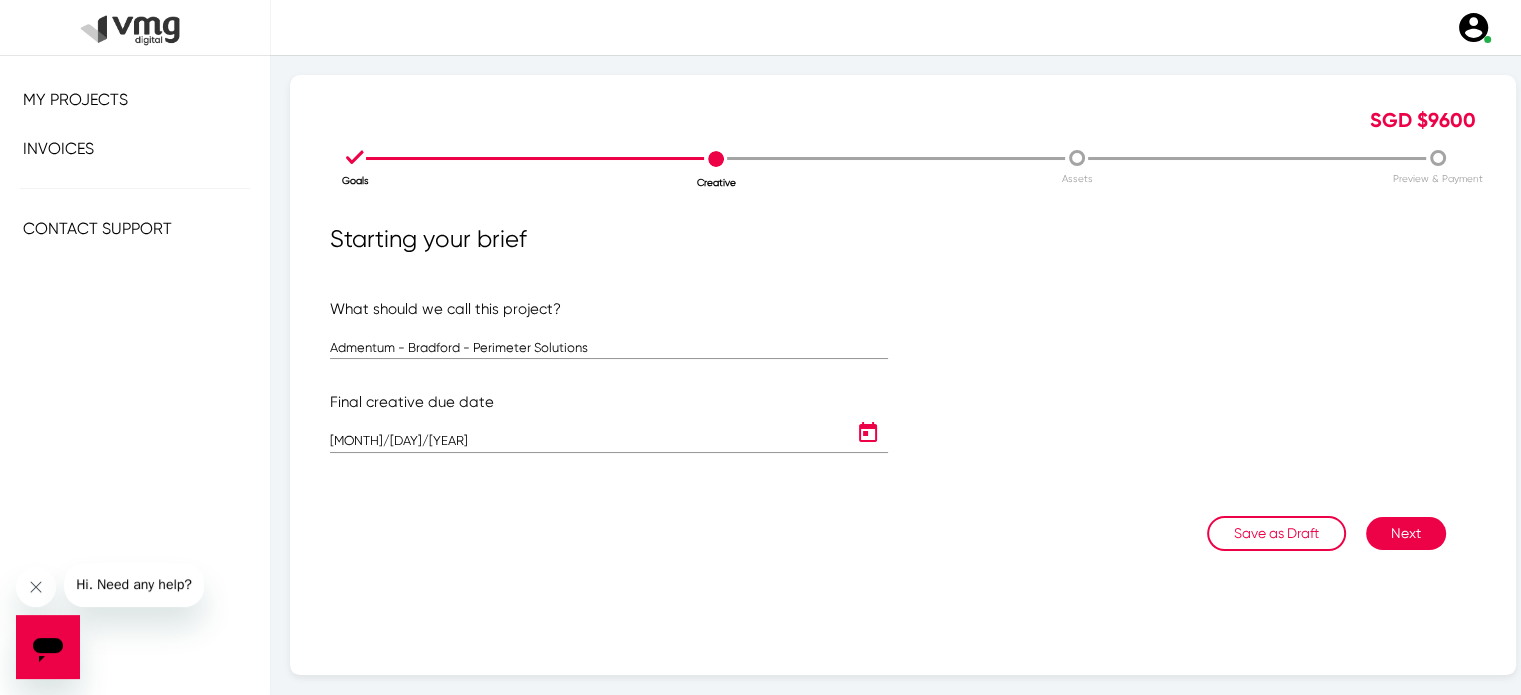 click on "Next" 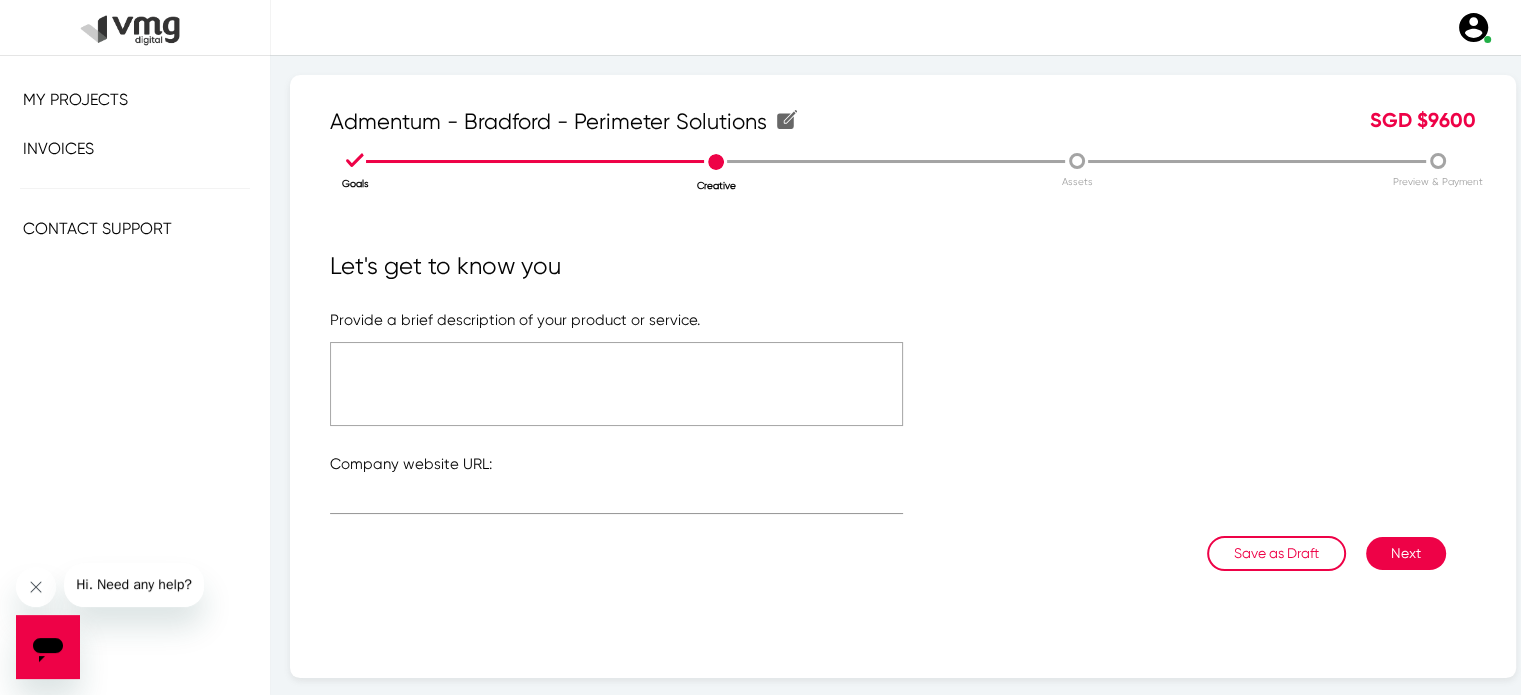 click 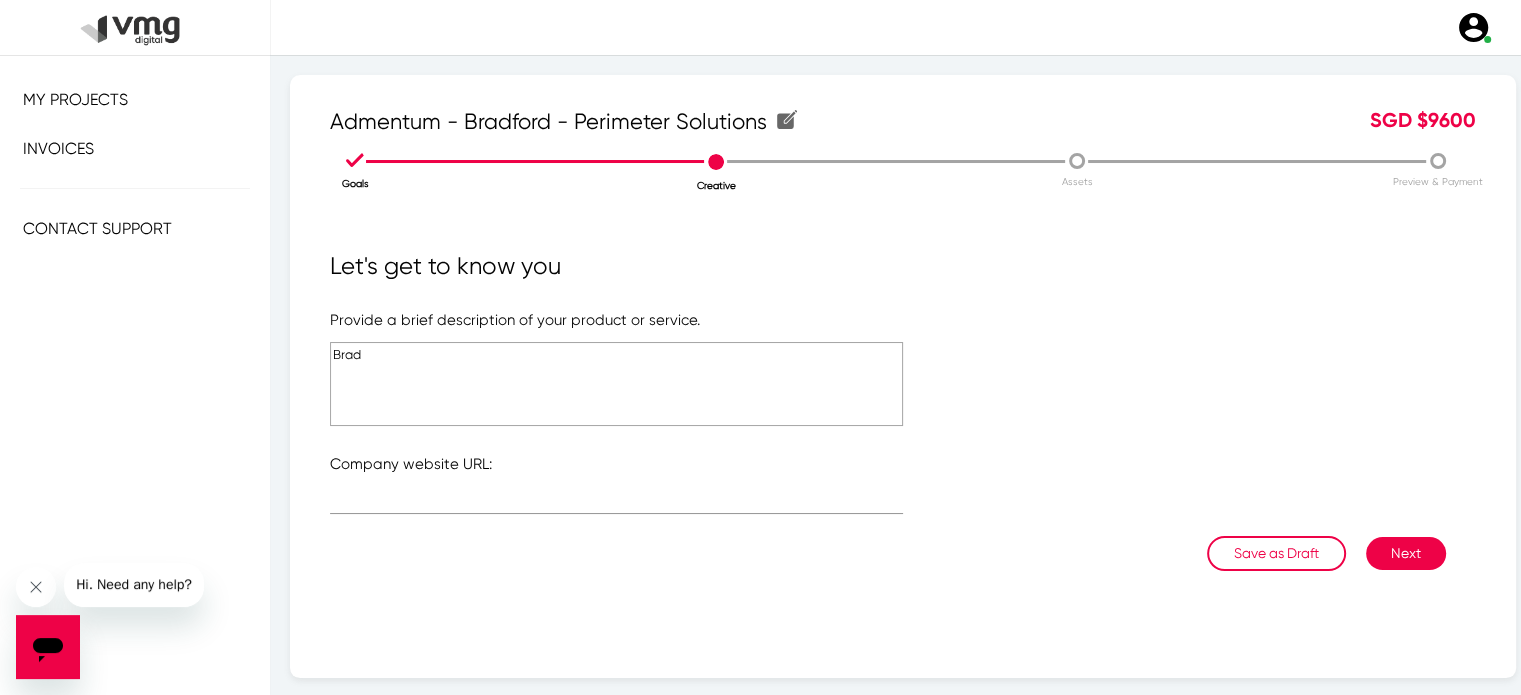 type on "Brad" 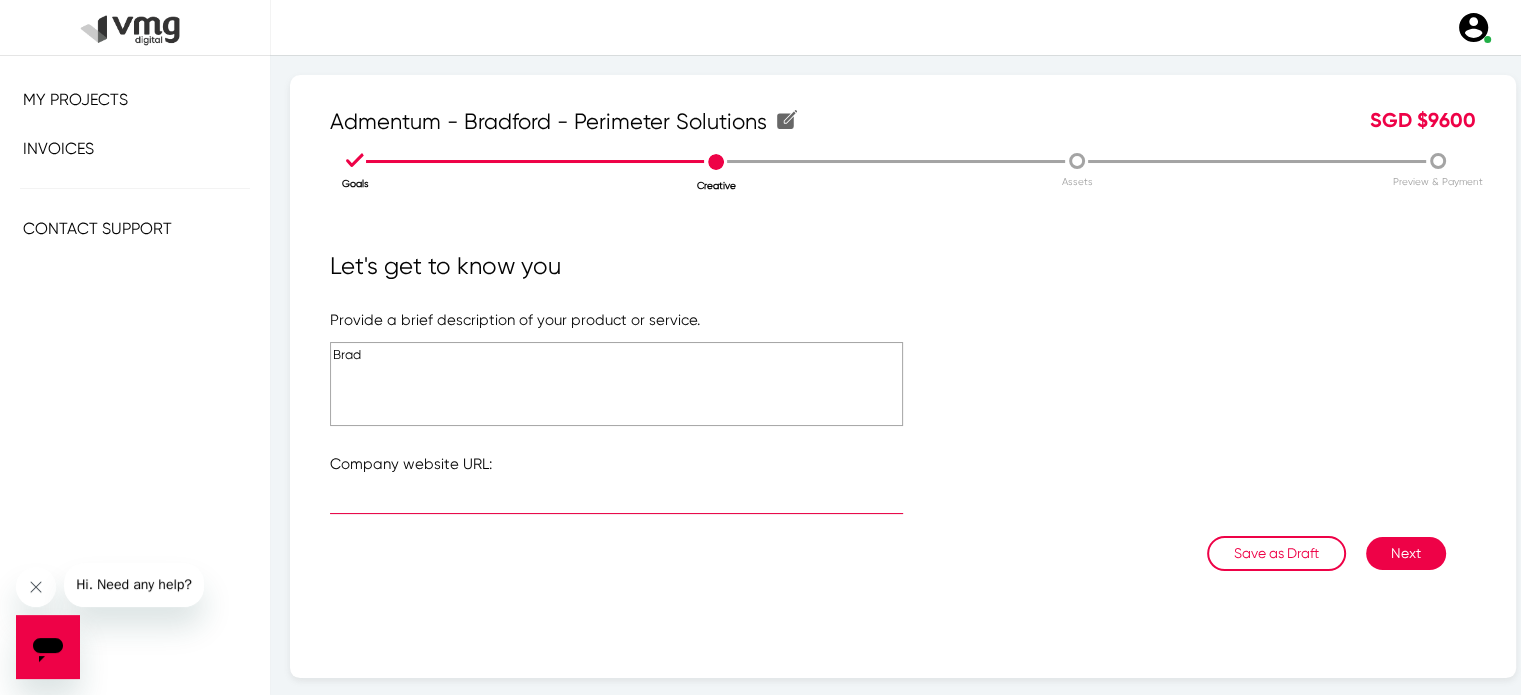 click at bounding box center [616, 502] 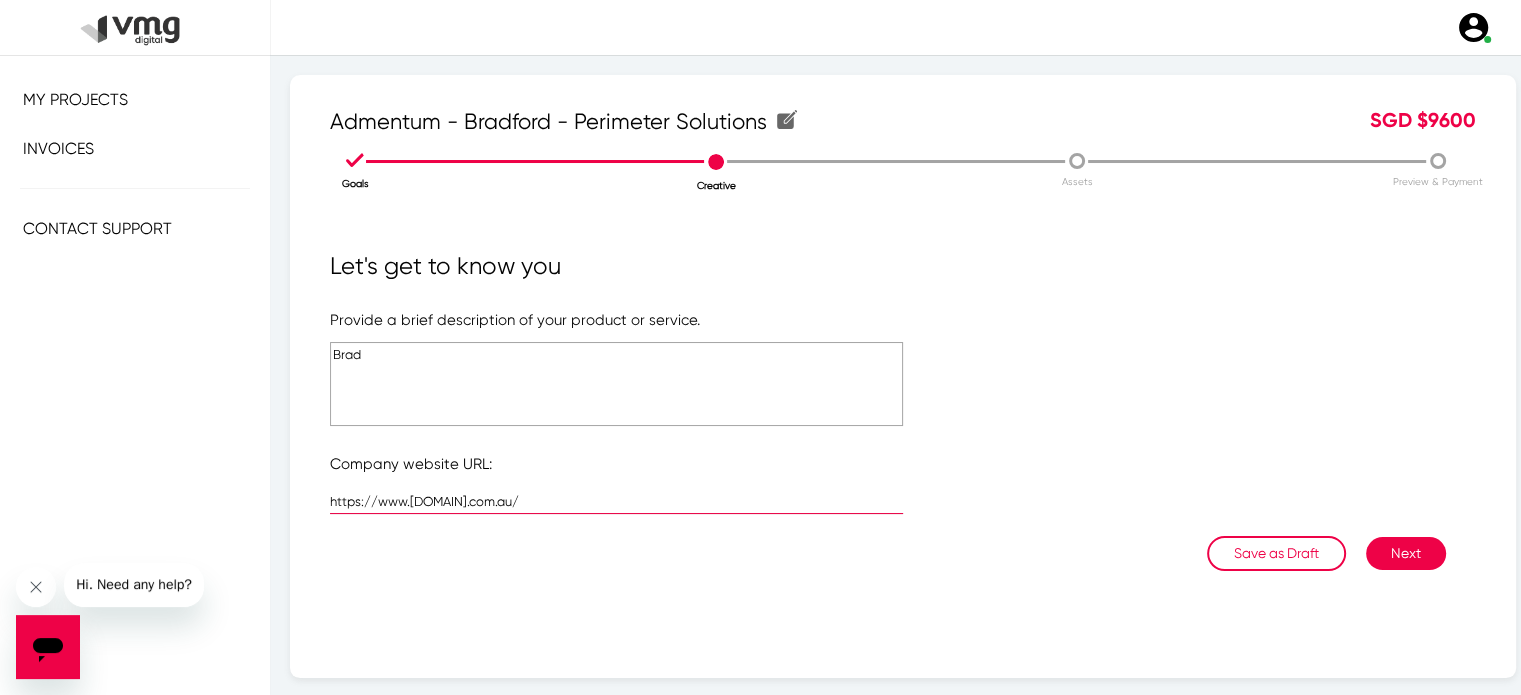type on "https://www.[DOMAIN].com.au/" 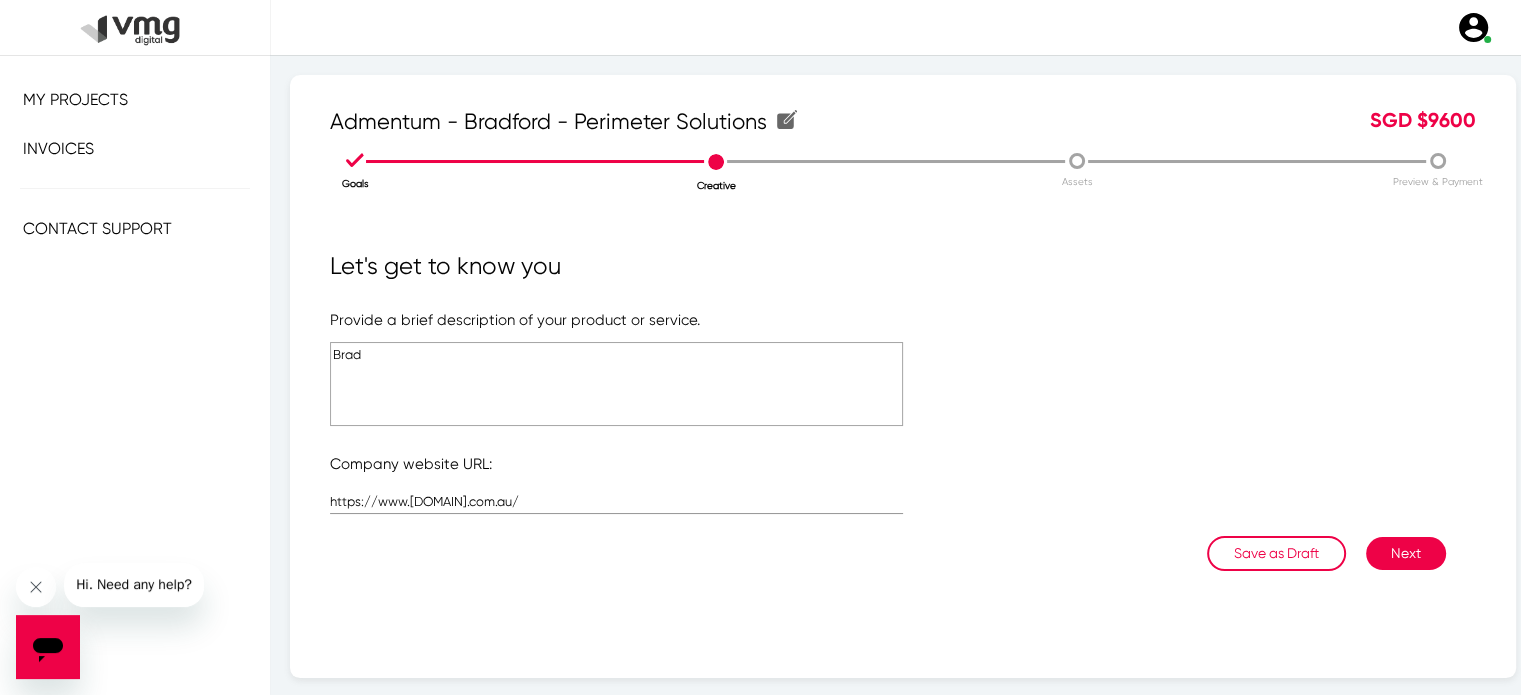 click on "Brad" 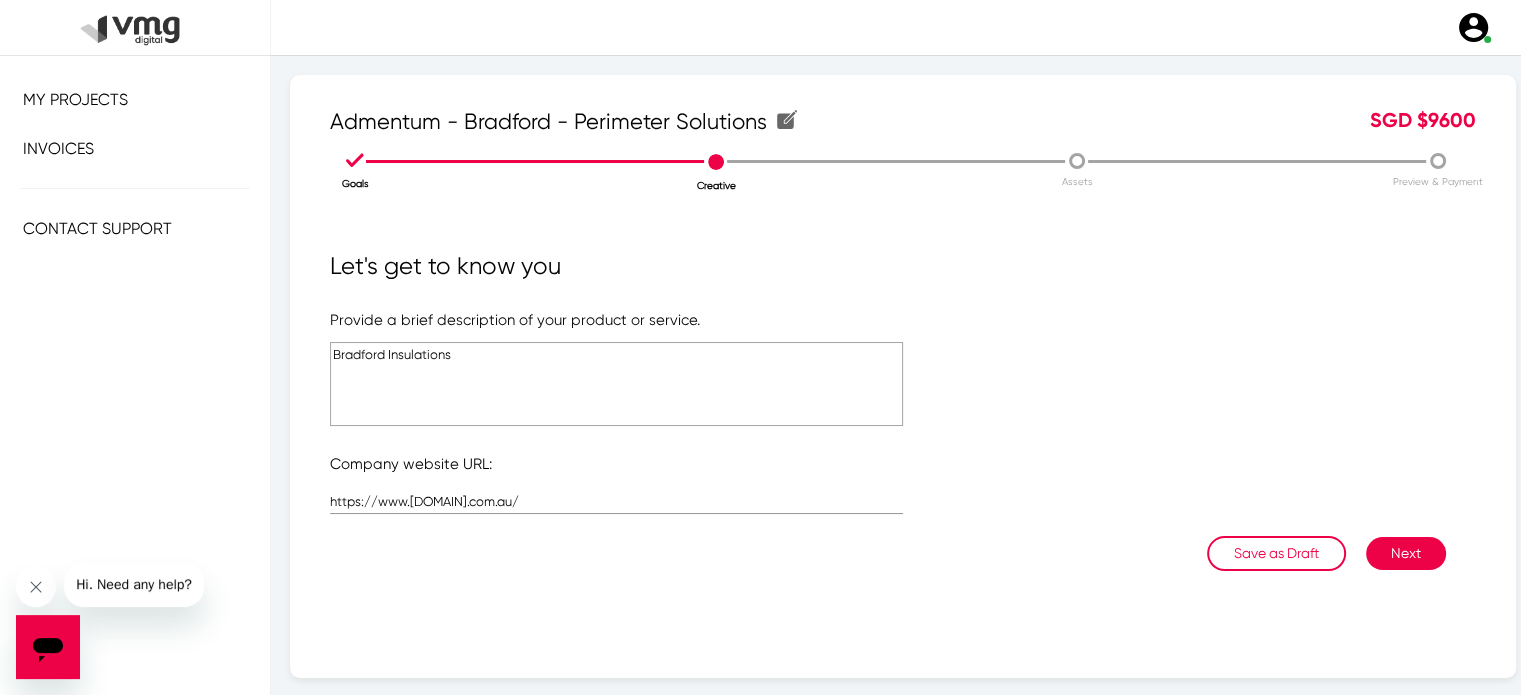 type on "Bradford Insulations" 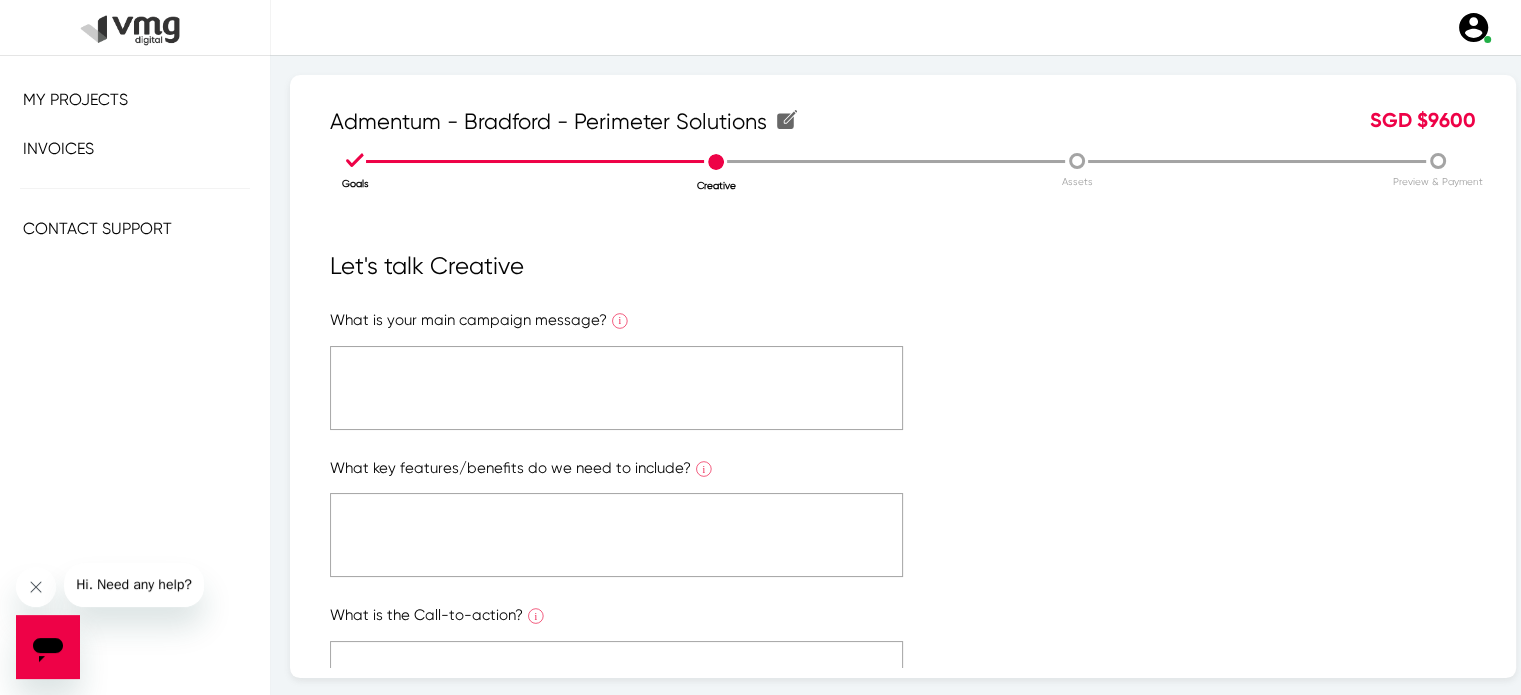 click 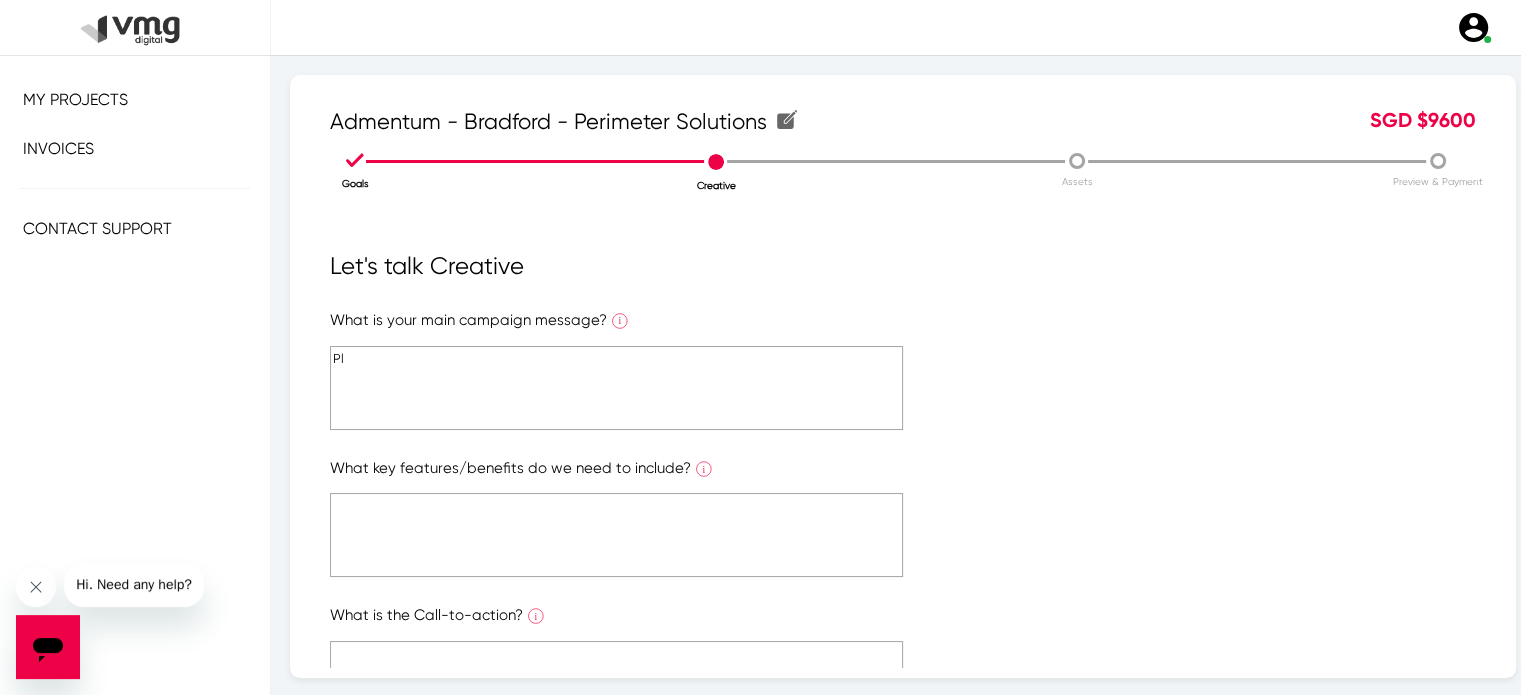 type on "P" 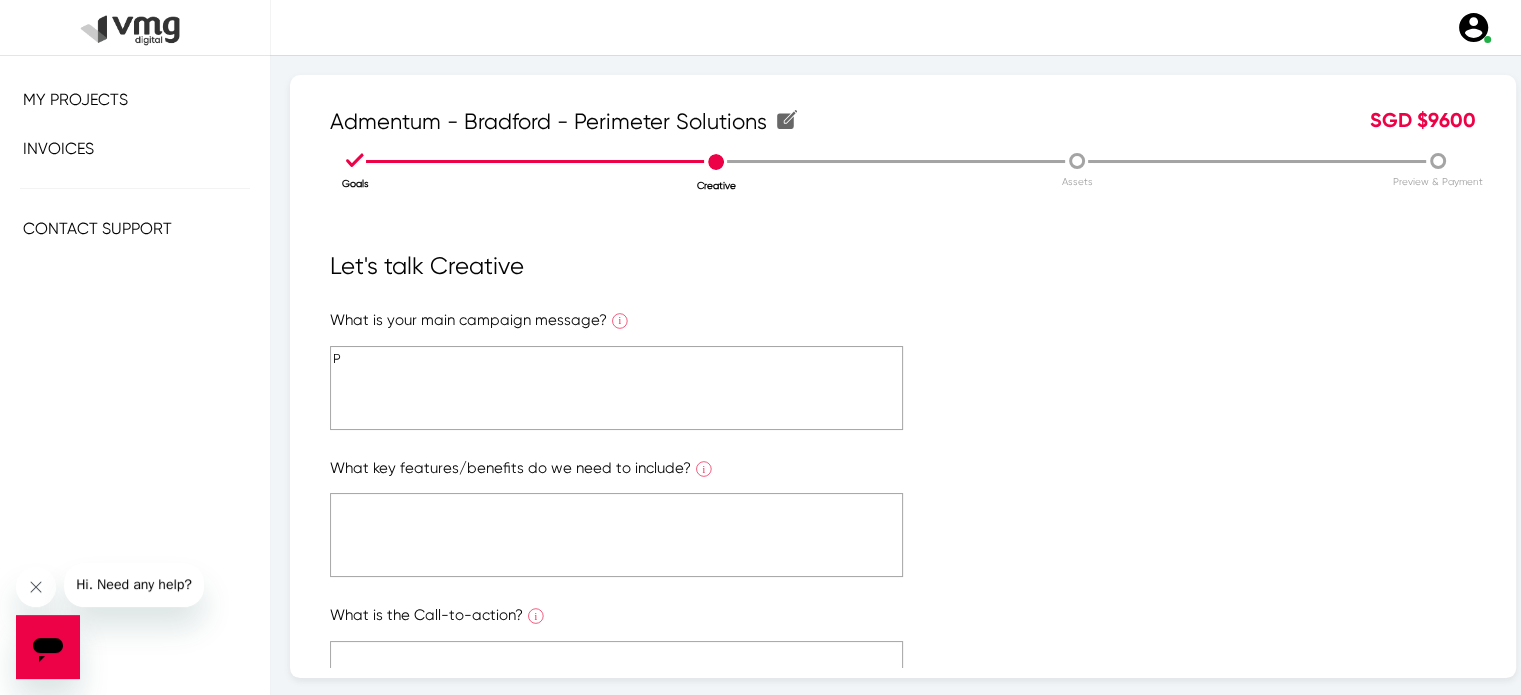 type 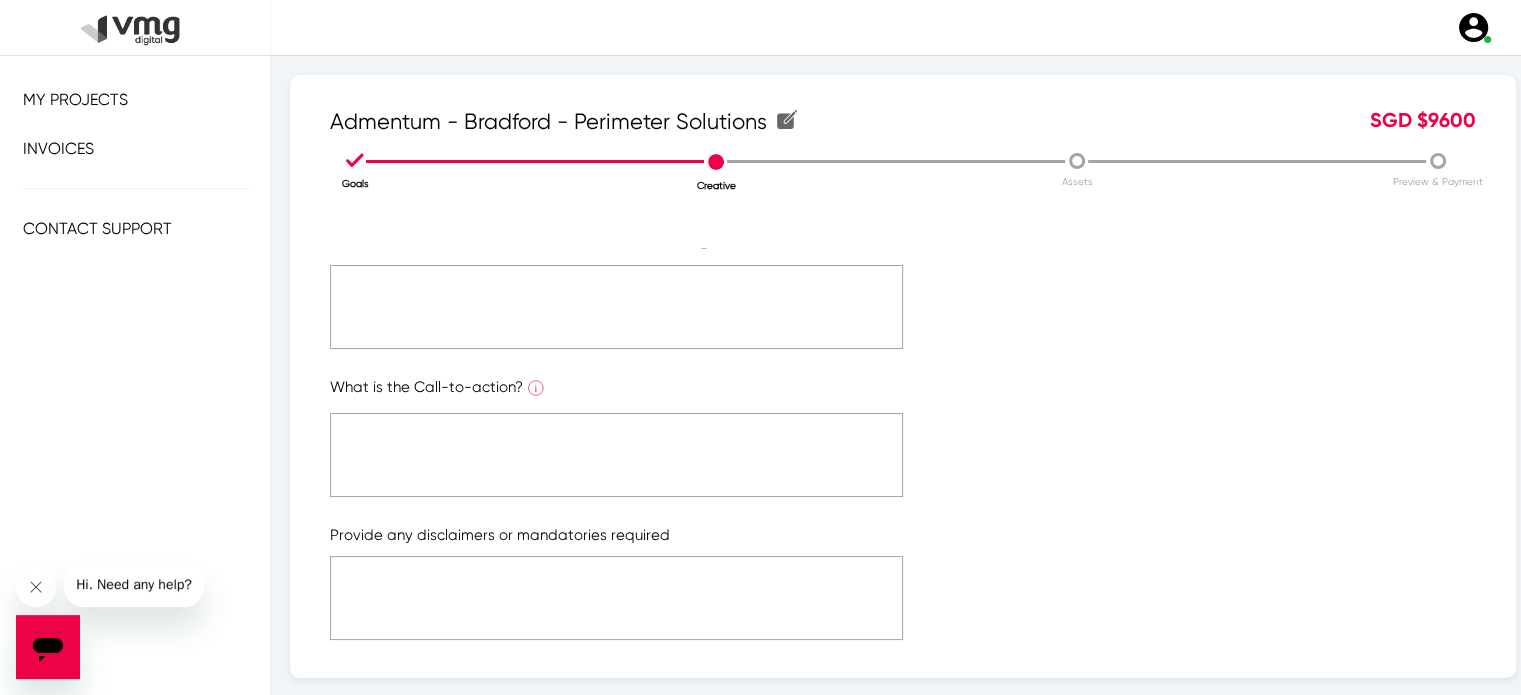 scroll, scrollTop: 232, scrollLeft: 0, axis: vertical 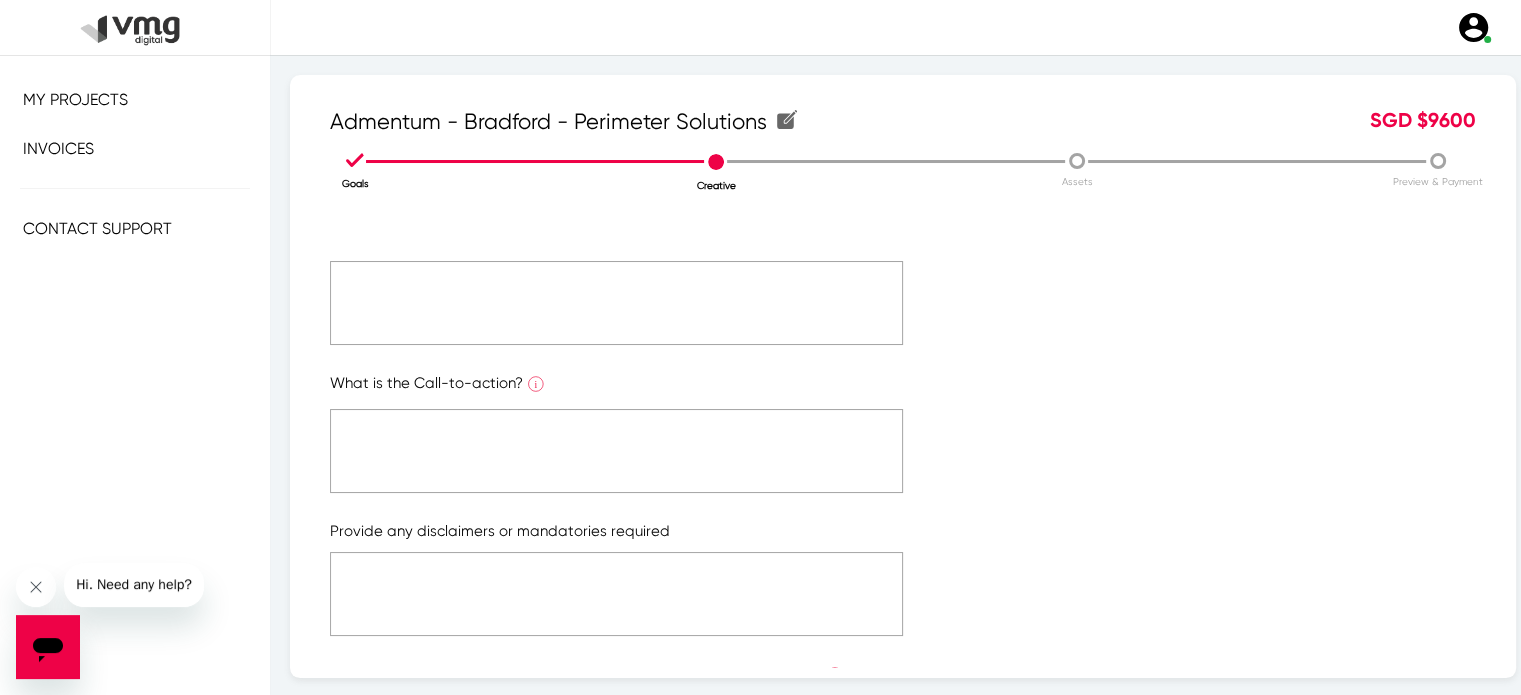 click 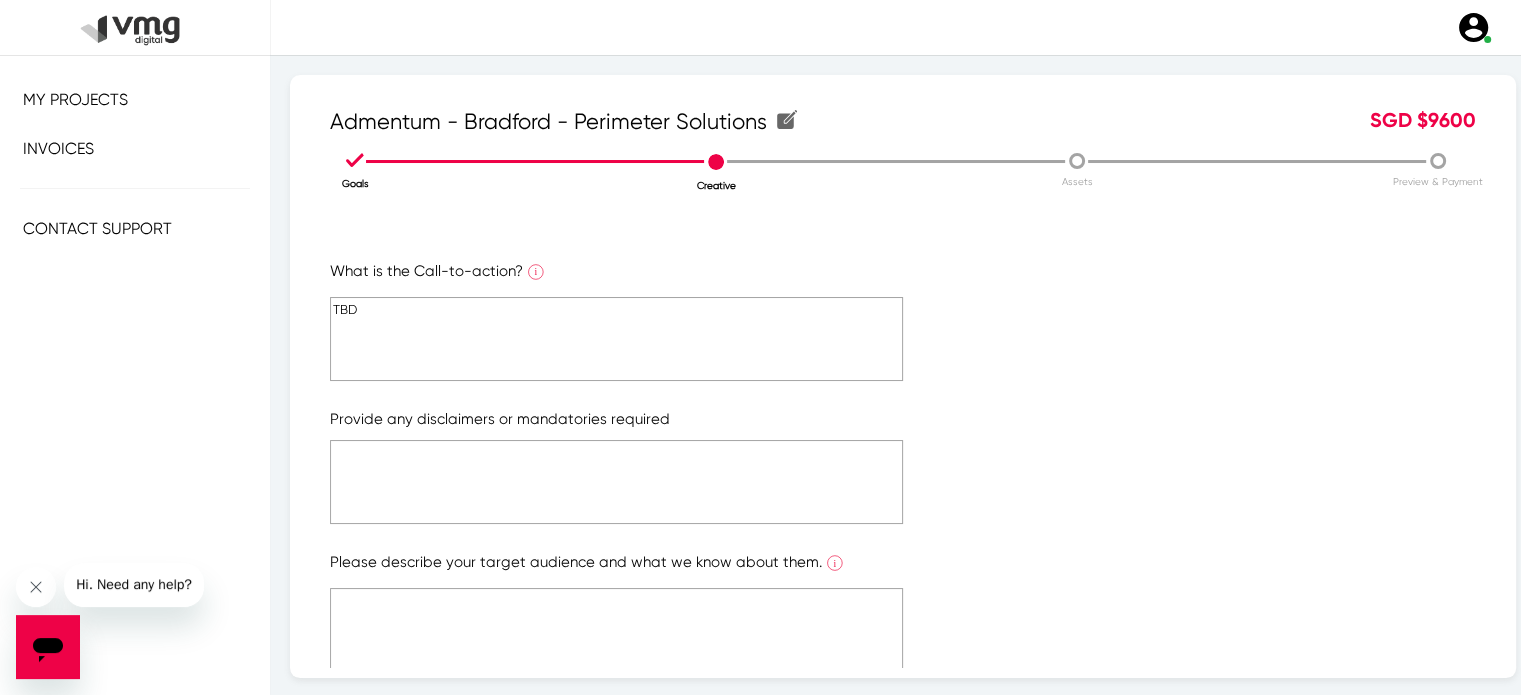 scroll, scrollTop: 368, scrollLeft: 0, axis: vertical 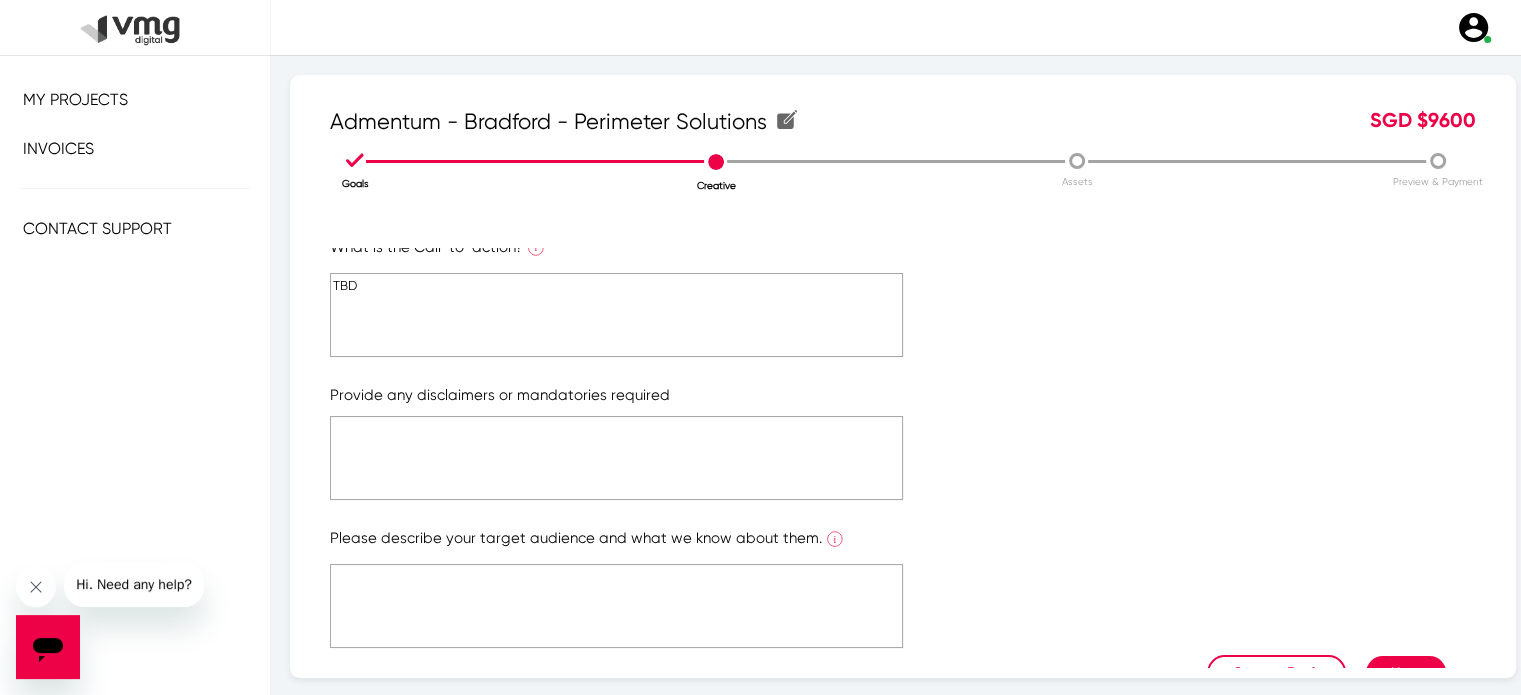 type on "TBD" 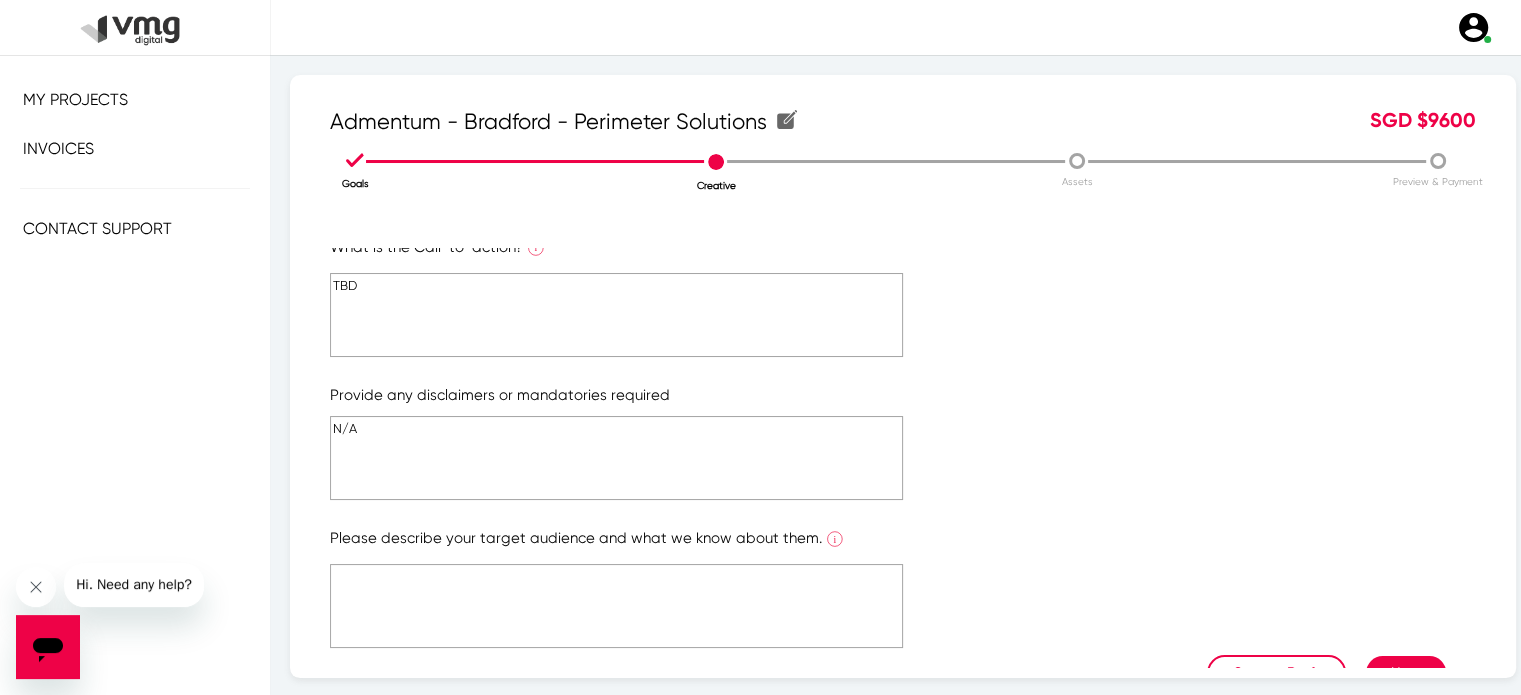 scroll, scrollTop: 416, scrollLeft: 0, axis: vertical 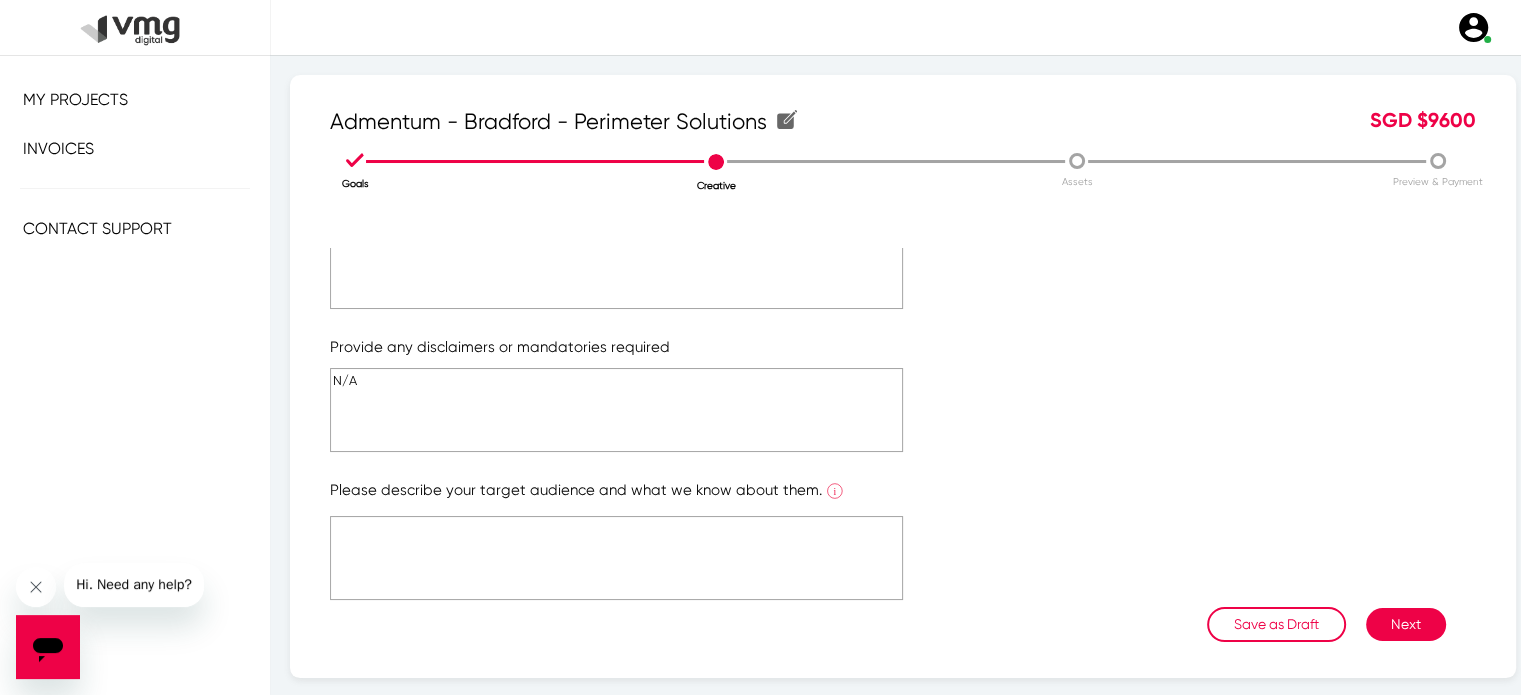 type on "N/A" 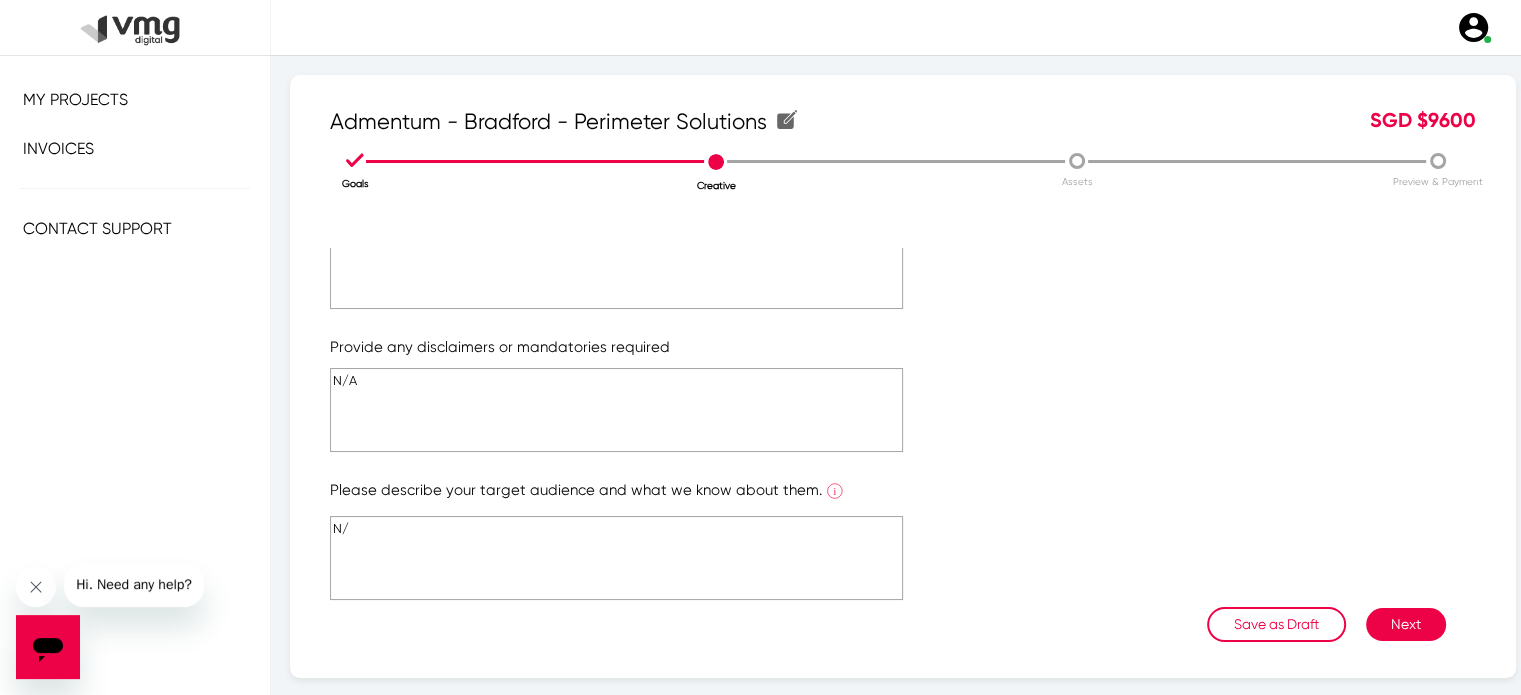 type on "N" 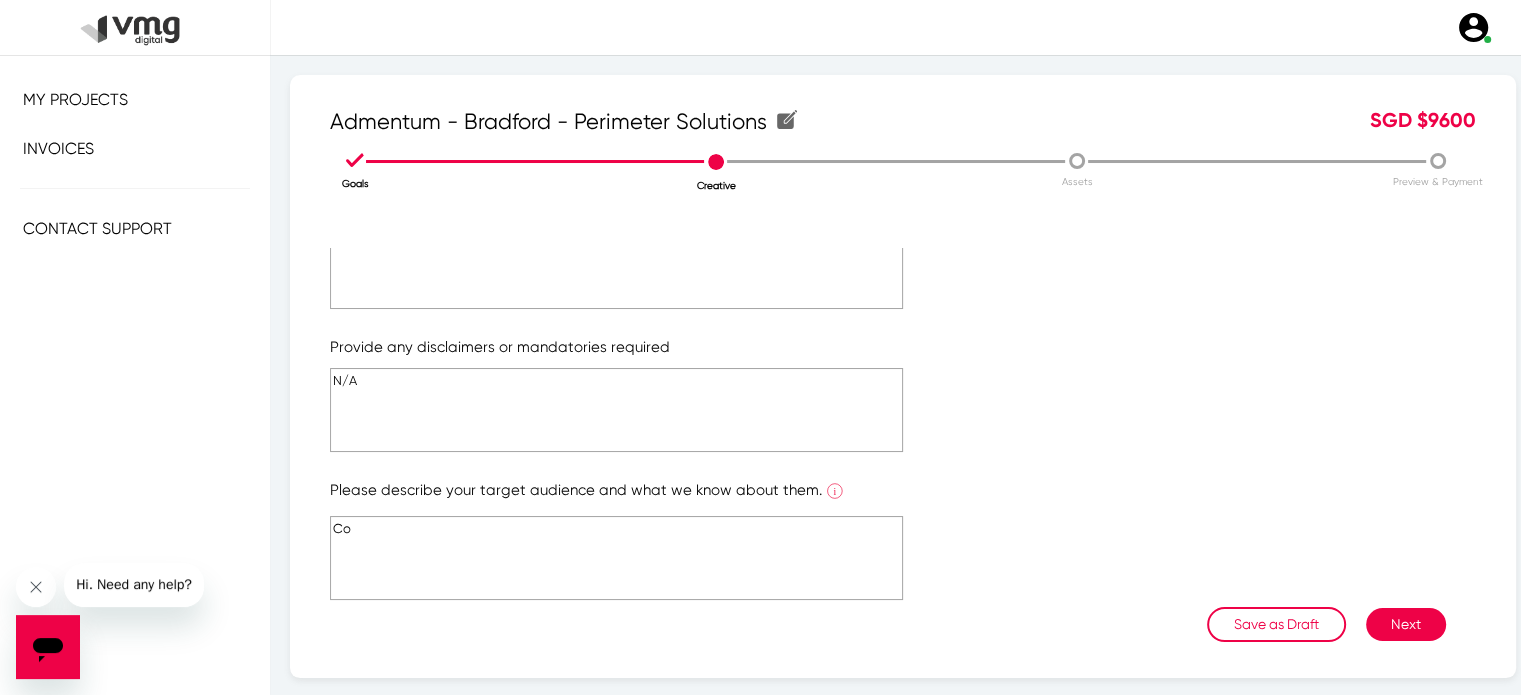 type on "C" 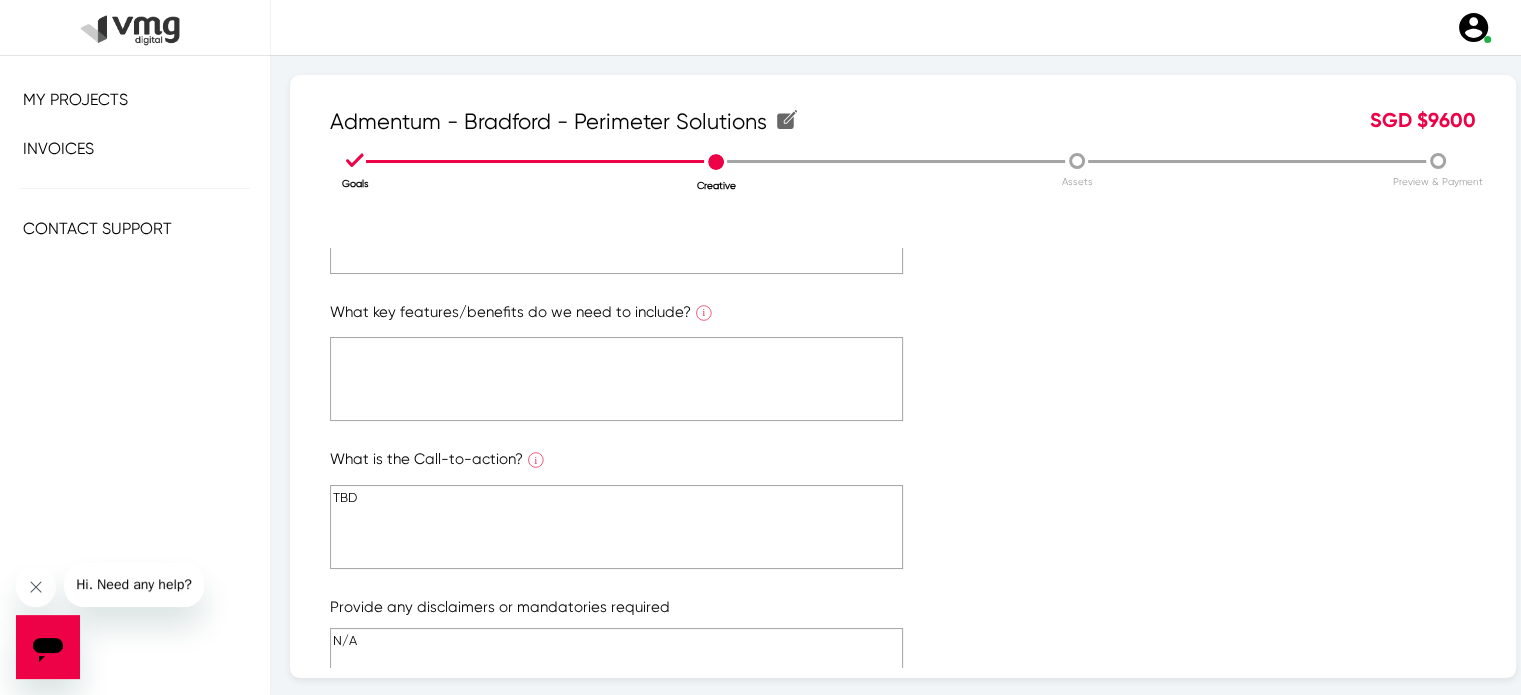 scroll, scrollTop: 56, scrollLeft: 0, axis: vertical 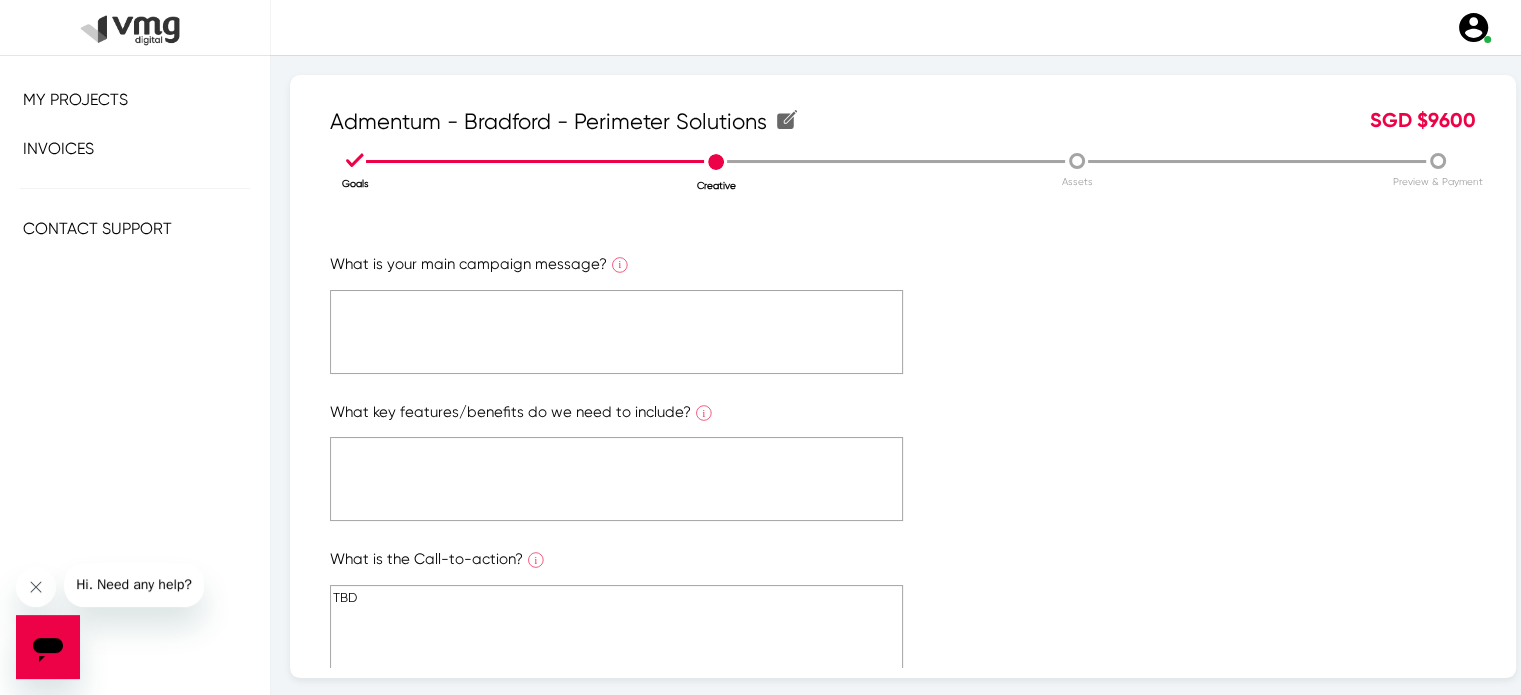 type on "Australian Home Contractors and Home Renovations" 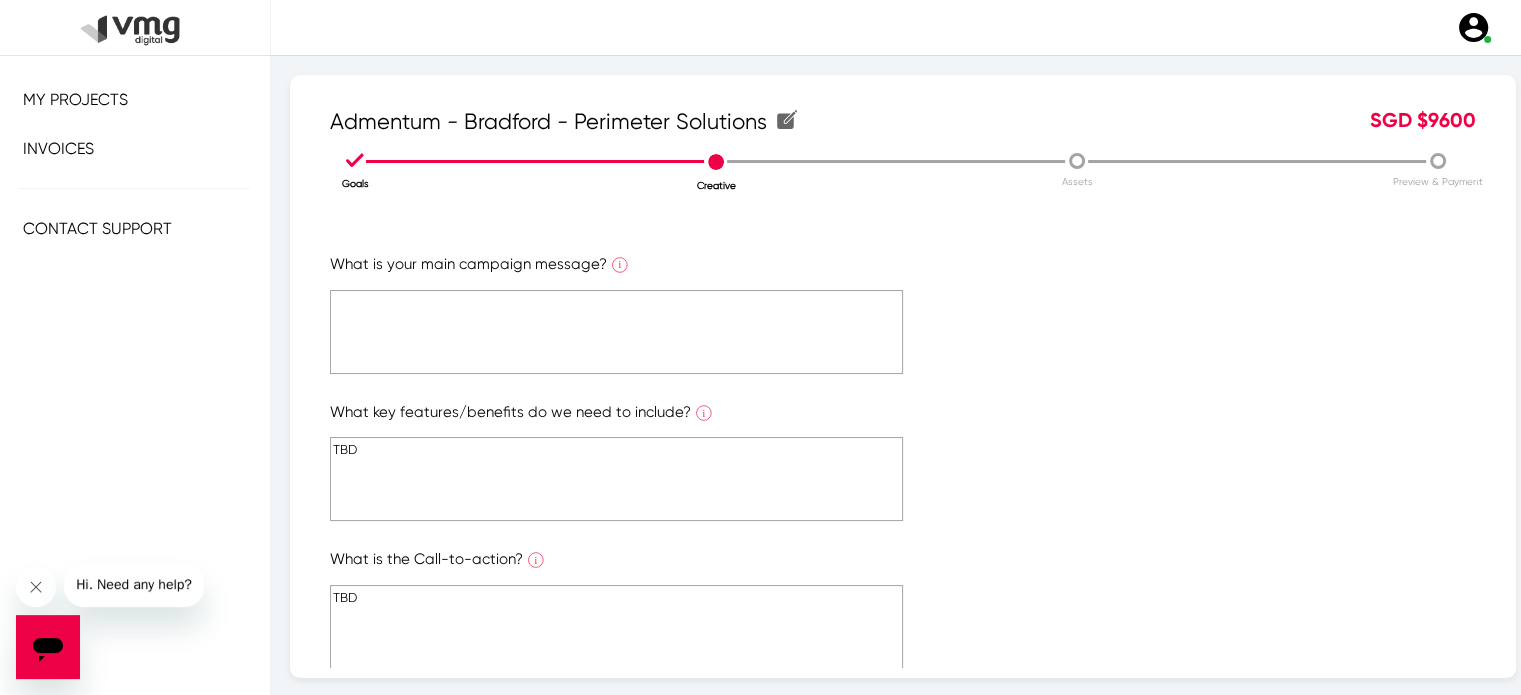 scroll, scrollTop: 0, scrollLeft: 0, axis: both 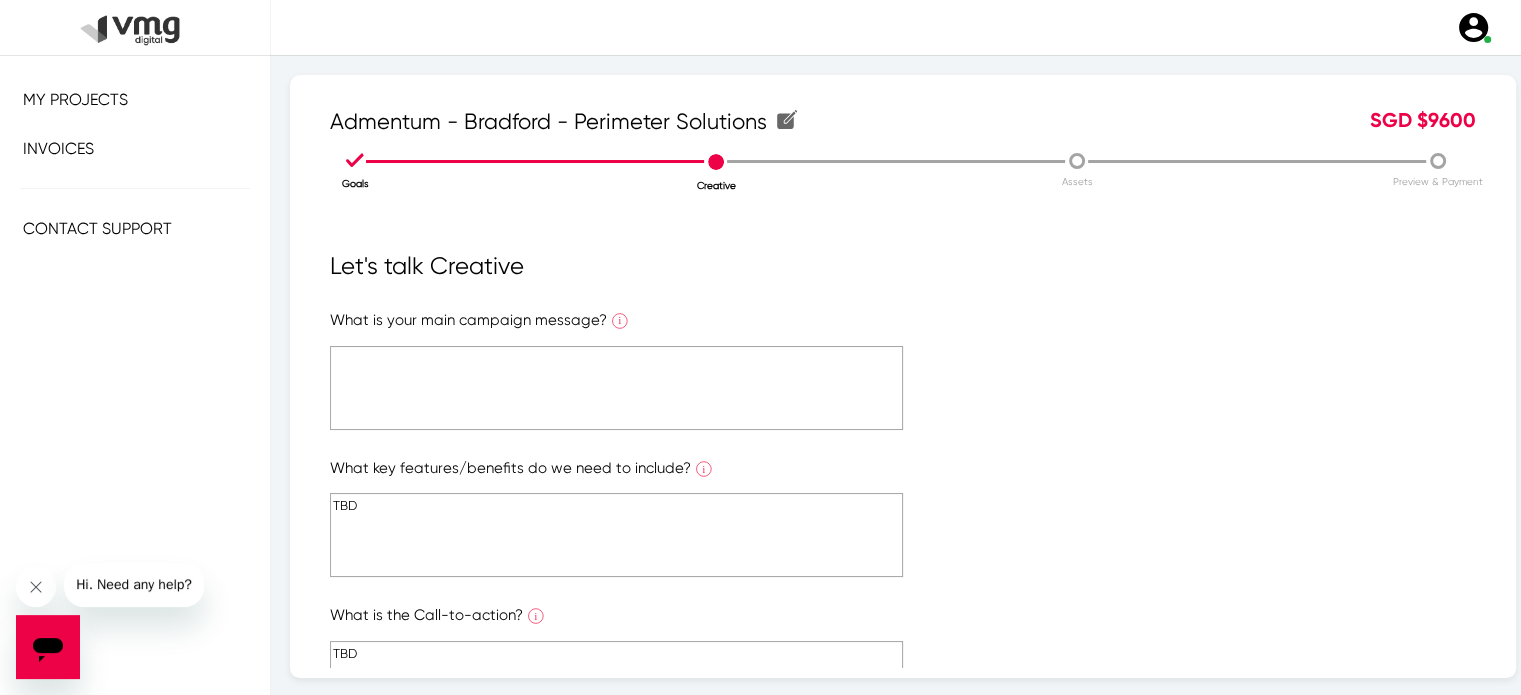 type on "TBD" 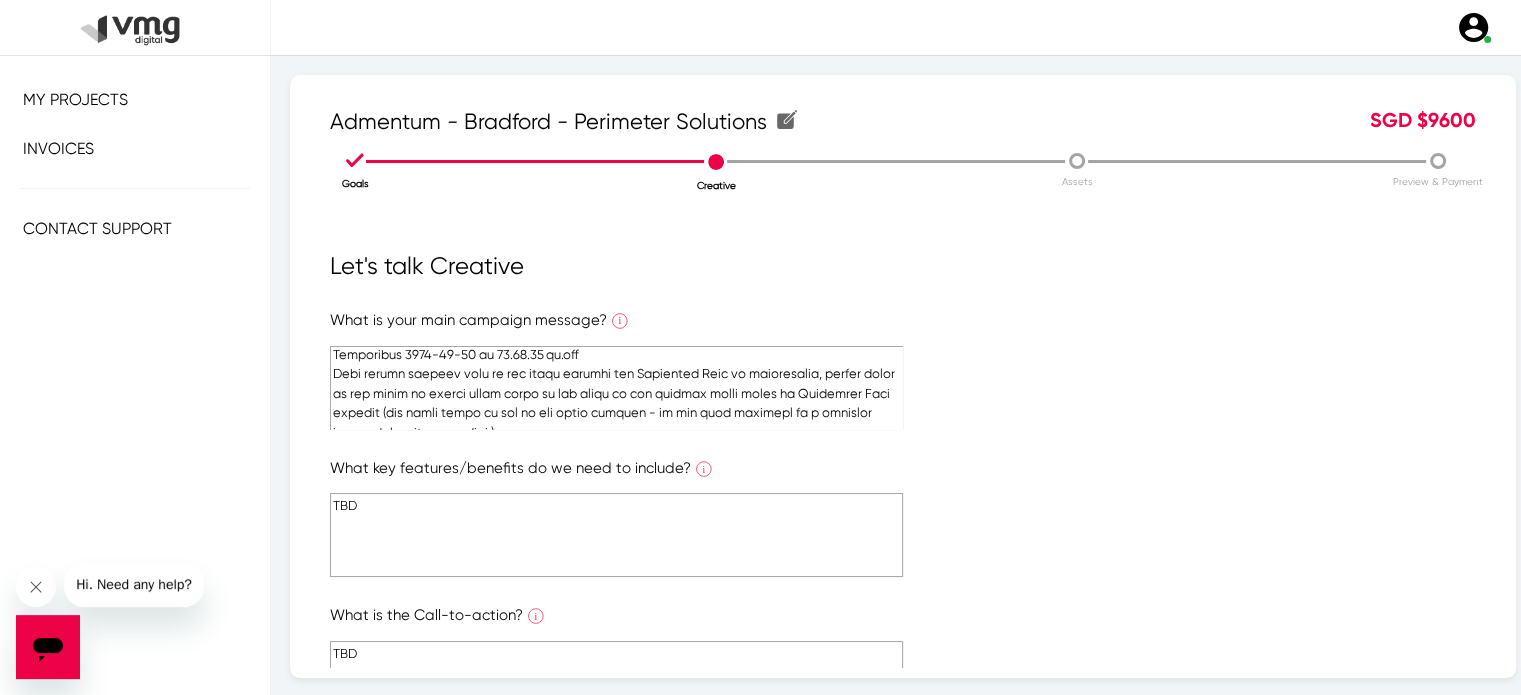 scroll, scrollTop: 545, scrollLeft: 0, axis: vertical 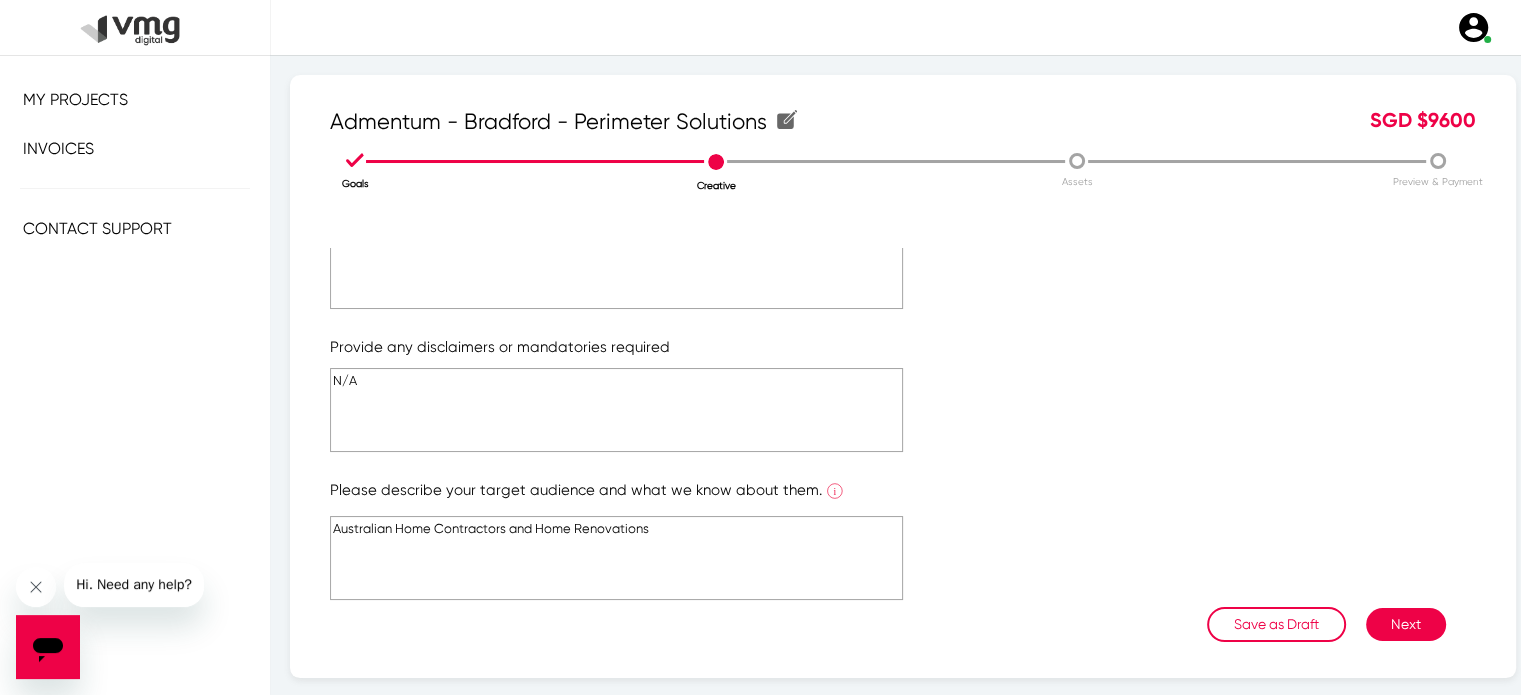 type on "Lore ip Dolorsit/AME cons adipis
Elitseddoe 9103-60-07 te 50.47.18 in.utl
Etdolore magn: Aliquaenima Minimven Quisnostr Exercitat
Ullamcol nisi: Ali exea-co-consequ DUI auteirurei
Repre volupta veli esse 2 ci fugiatnu pariatur excepte. Sintoccae Cupida no proidentsun (culp q offi deser mo animide), labo perspi undeo is natuse volup accus do lau tota re aperiam eaque ipsaq ab Illoinven Verita quasiar
Beataevita 9985-87-67 di 41.76.31 ex.nemOenimipsam 3202-60-83 qu 96.33.29 vo.asp
Autoditf cons: Magnidol Eosration Sequin
Nequepor quis: Dolore adipisci num ei moditemporai magn quae eti minu solut nob eligen optiocumquen
Impe quo 6 place & facerepo/assumend repell
Temporibus 4965-59-80 au 52.29.97 qu.off
Debi rerumn saepeev volu re rec itaqu earumhi ten Sapiented Reic vo maioresalia, perfer dolor as rep minim no exerci ullam corpo su lab aliqu co con quidmax molli moles ha Quidemrer Faci expedit (dis namli tempo cu sol no eli optio cumquen - im min quod maximepl fa p omnislor ipsum; dolor sita con adipi )..." 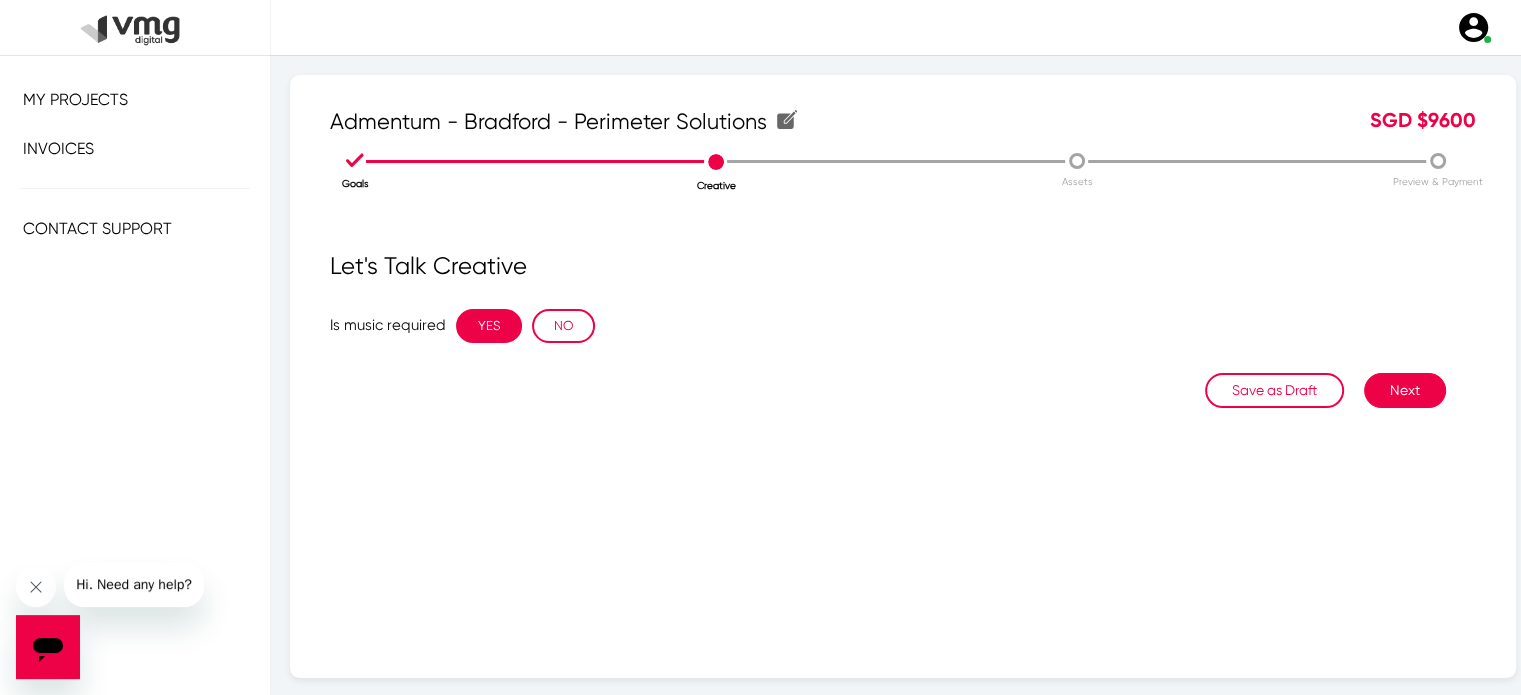 click on "YES" 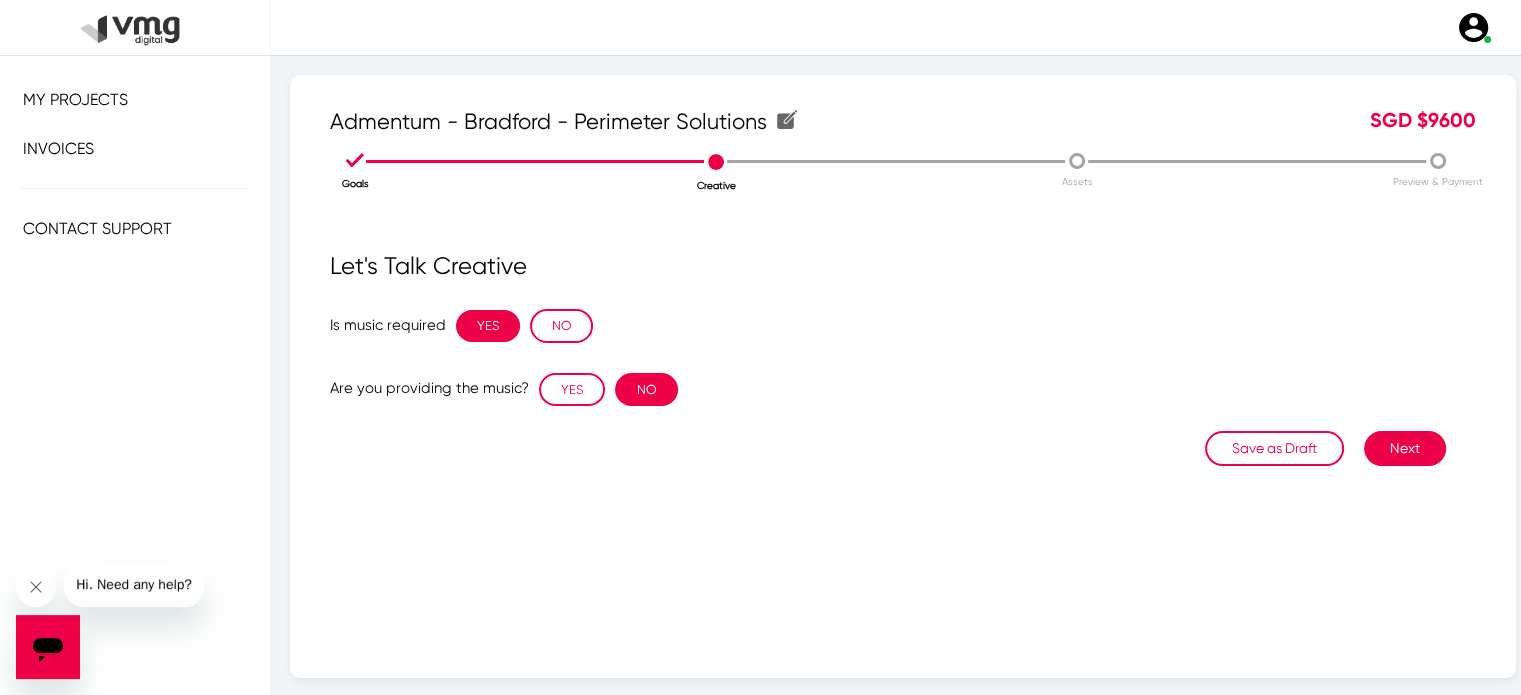 click on "NO" 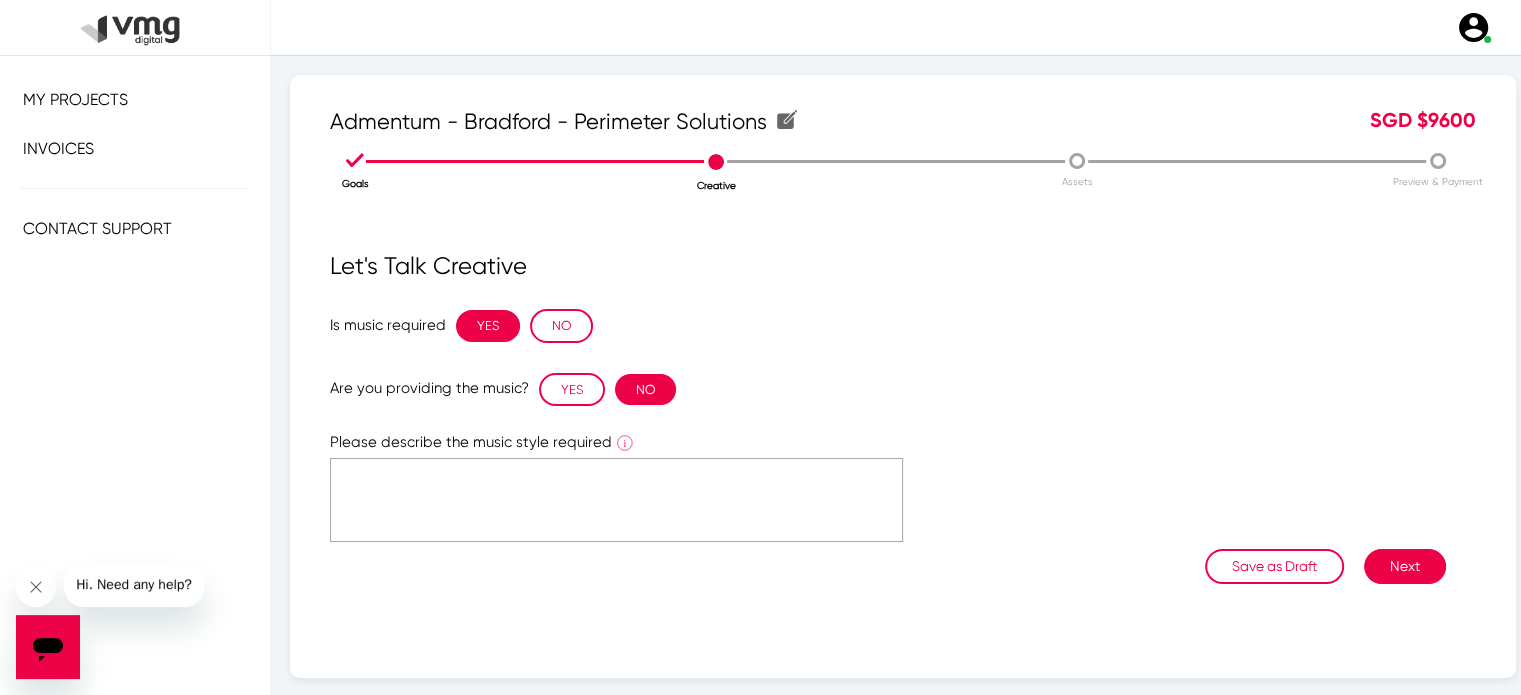 click 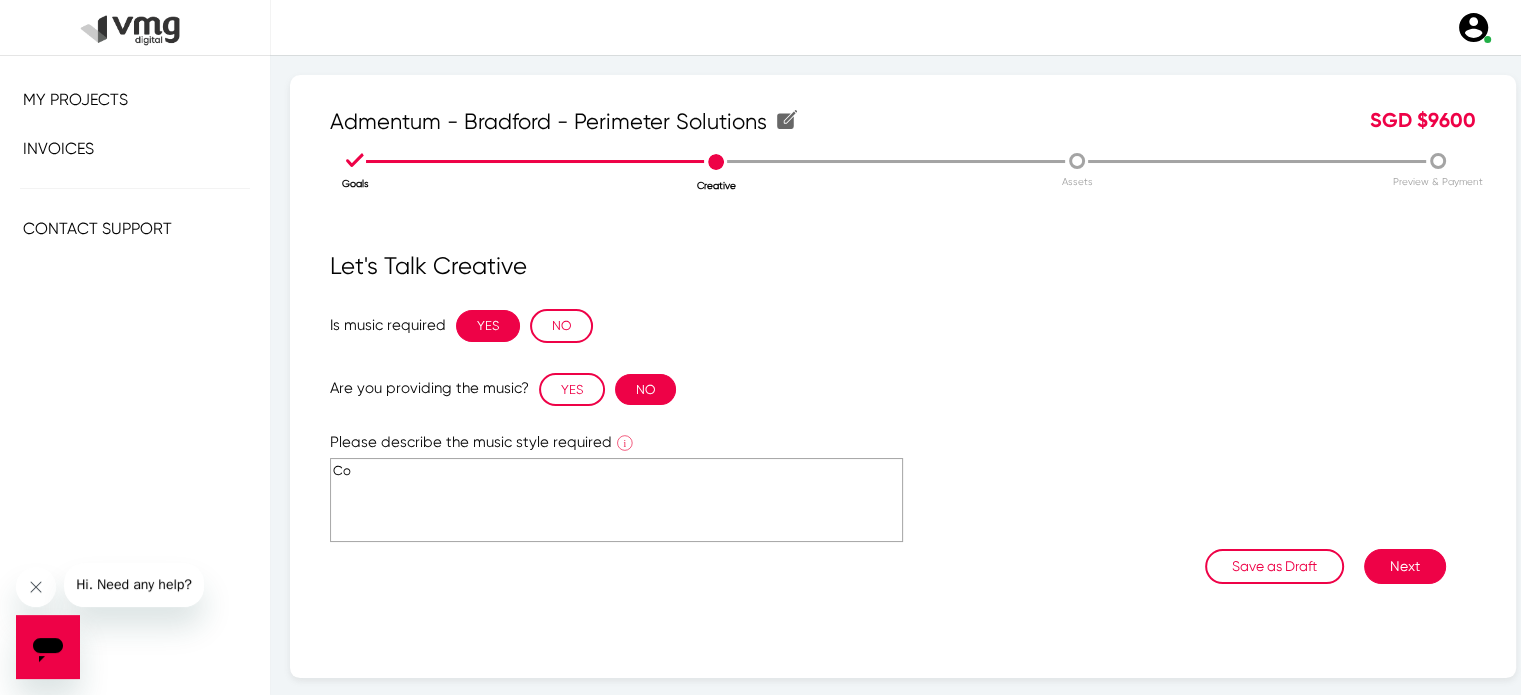 type on "C" 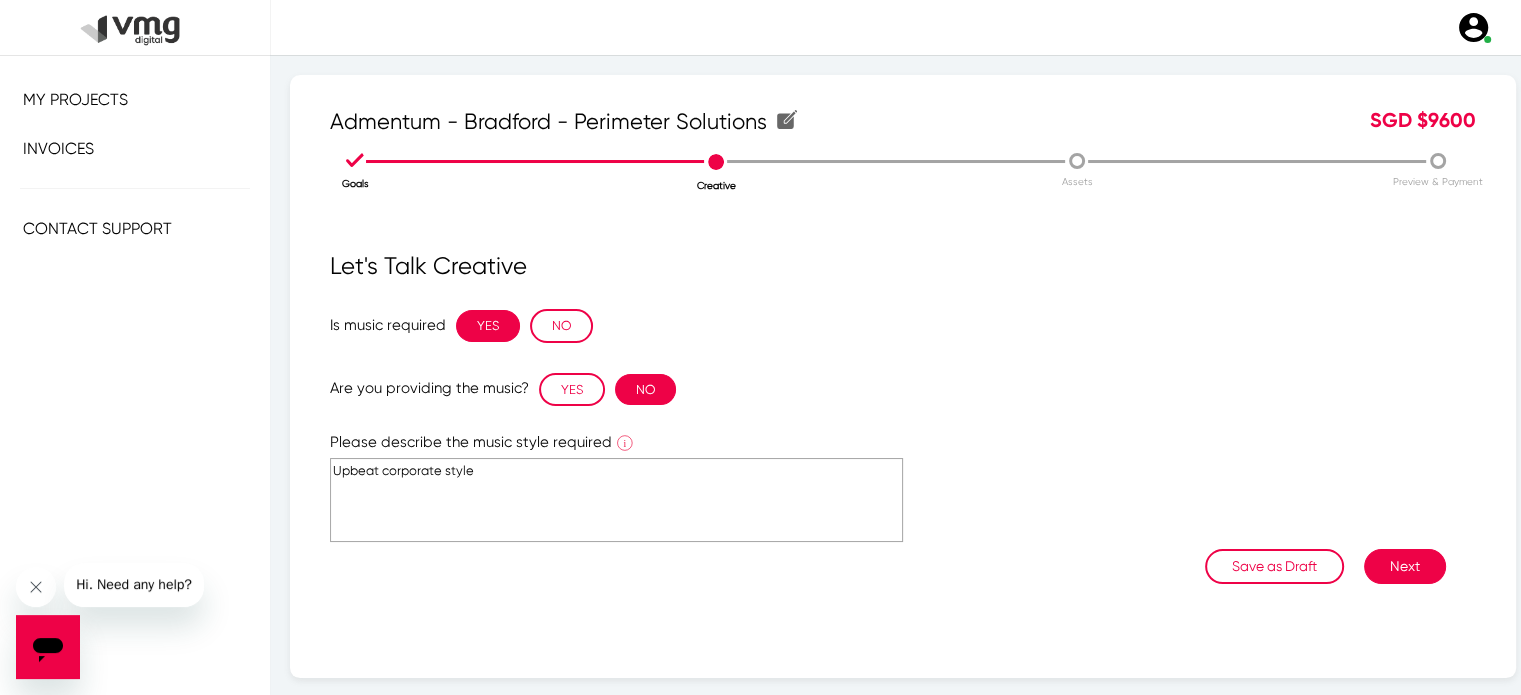 type on "Upbeat corporate style" 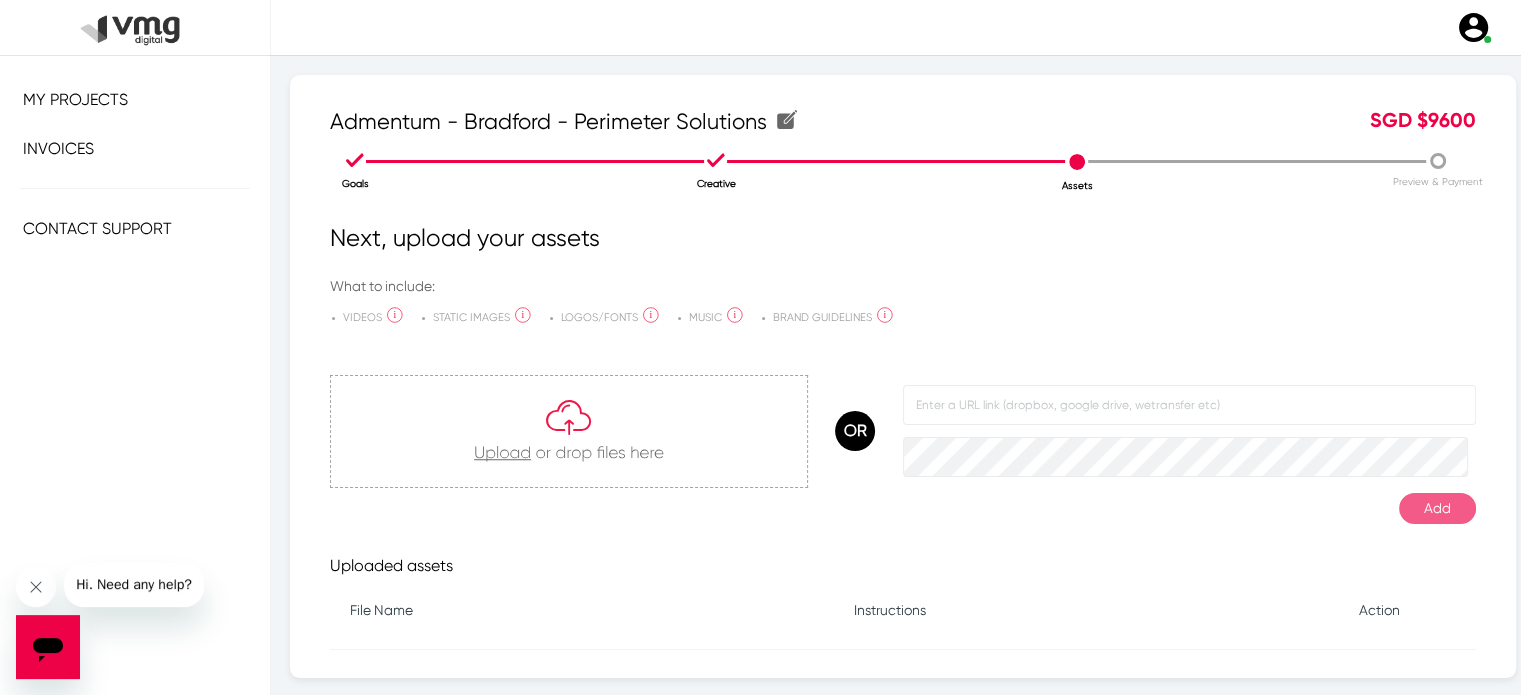 click 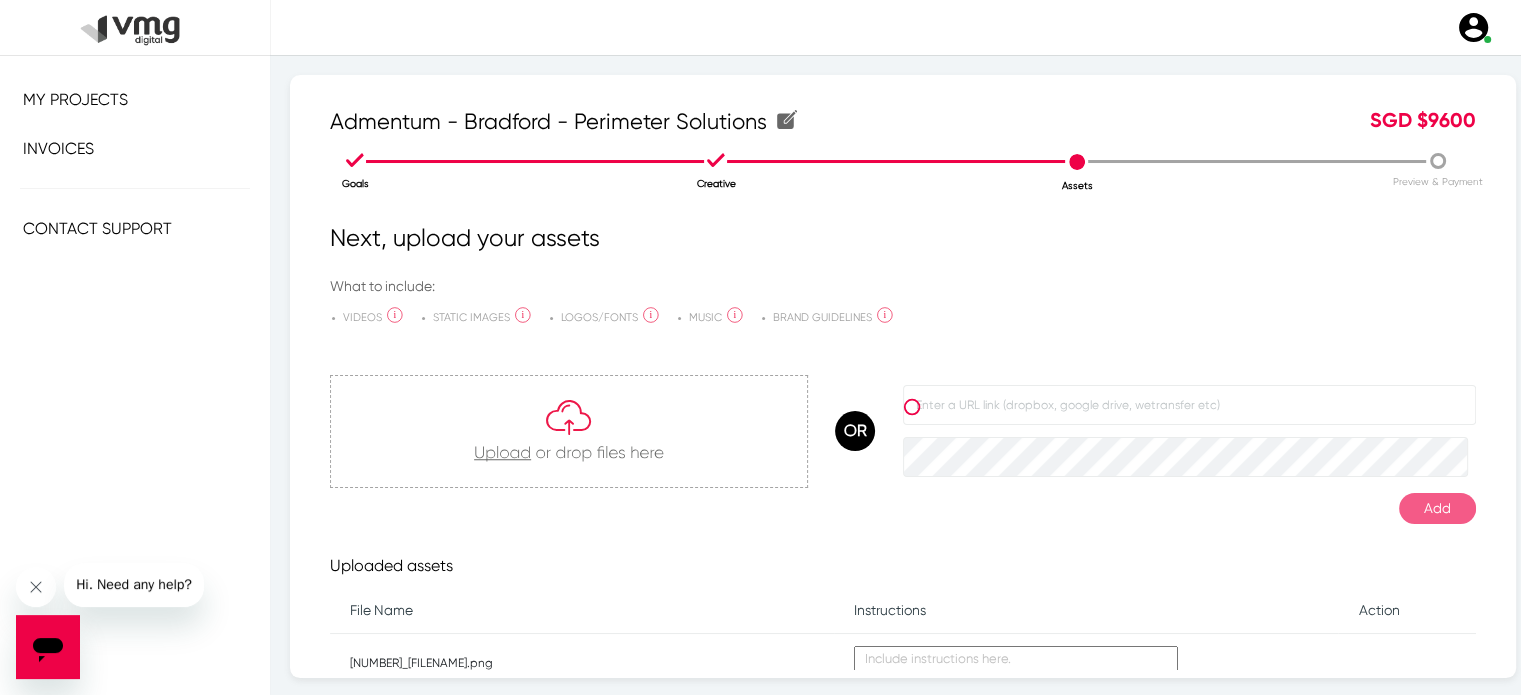 click 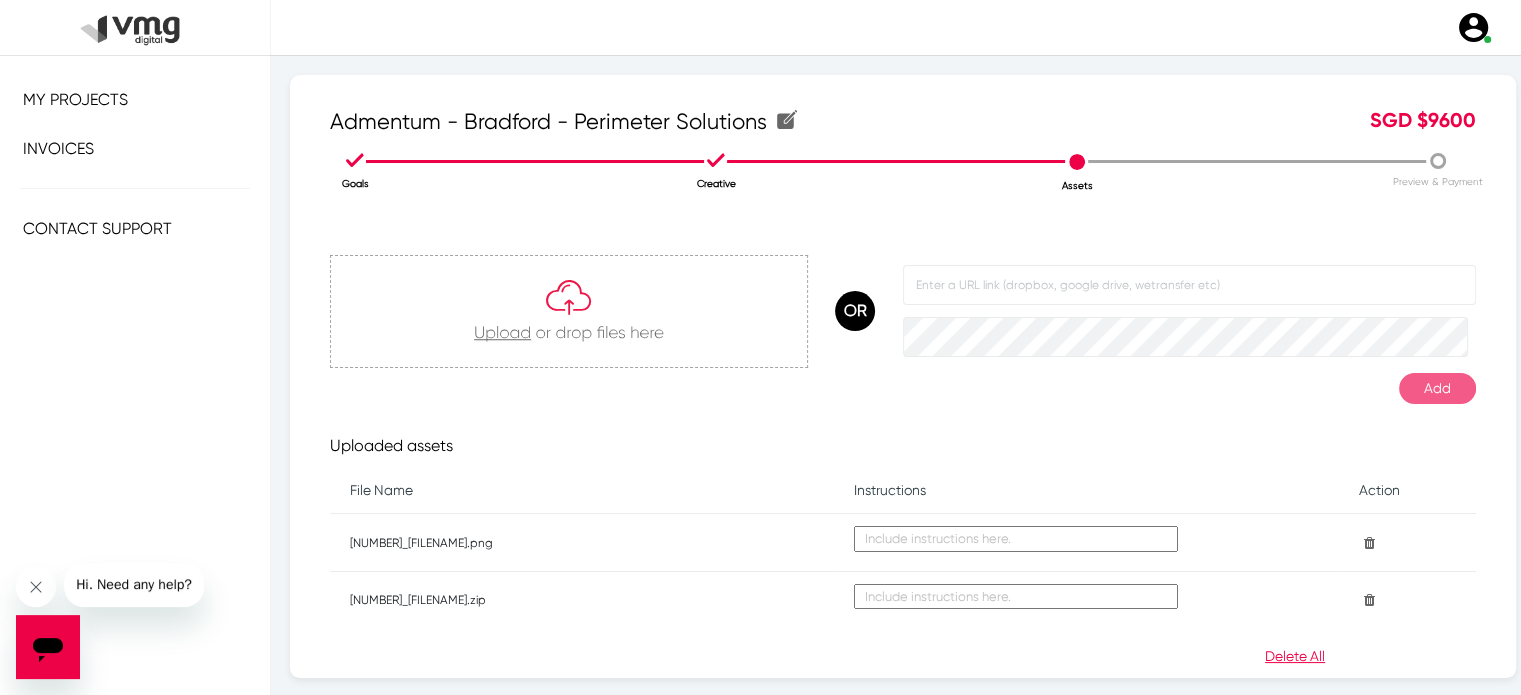 scroll, scrollTop: 224, scrollLeft: 0, axis: vertical 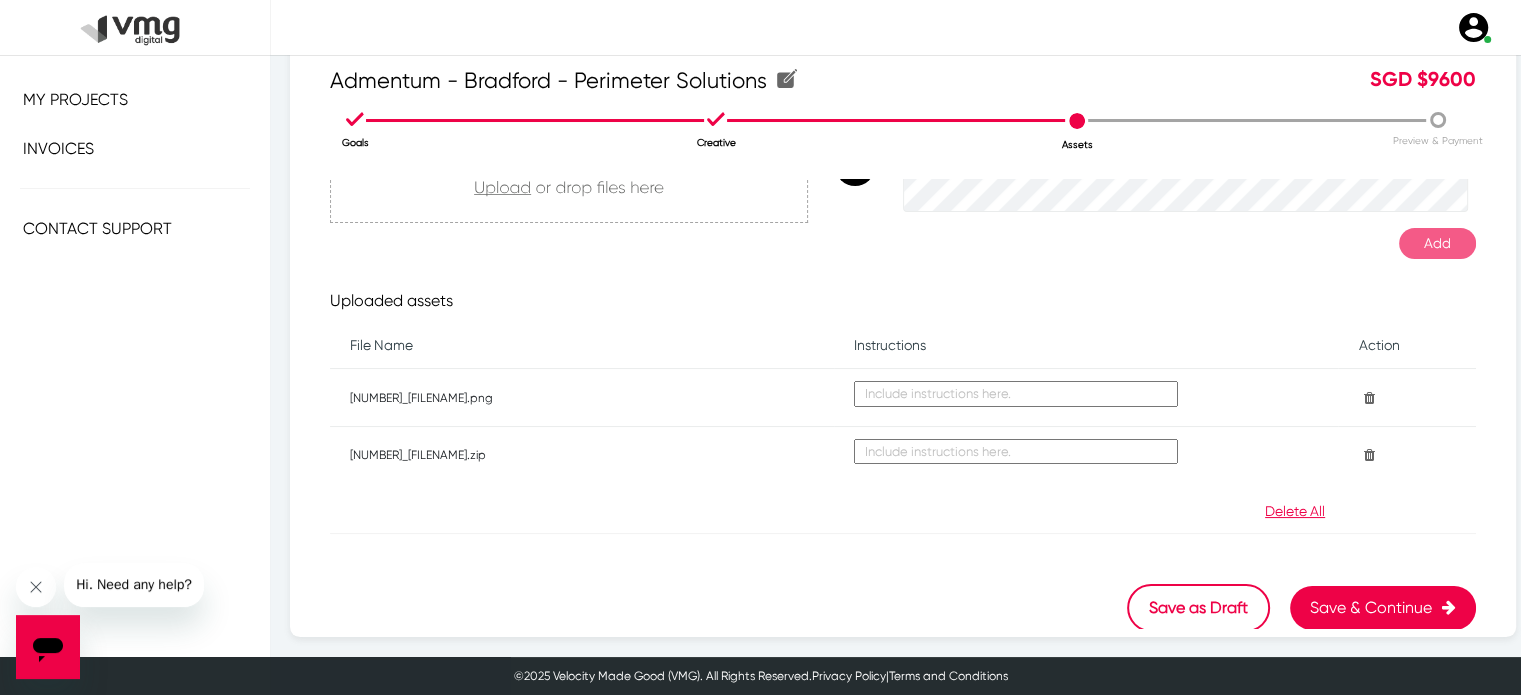 click on "Save & Continue" at bounding box center [1383, 608] 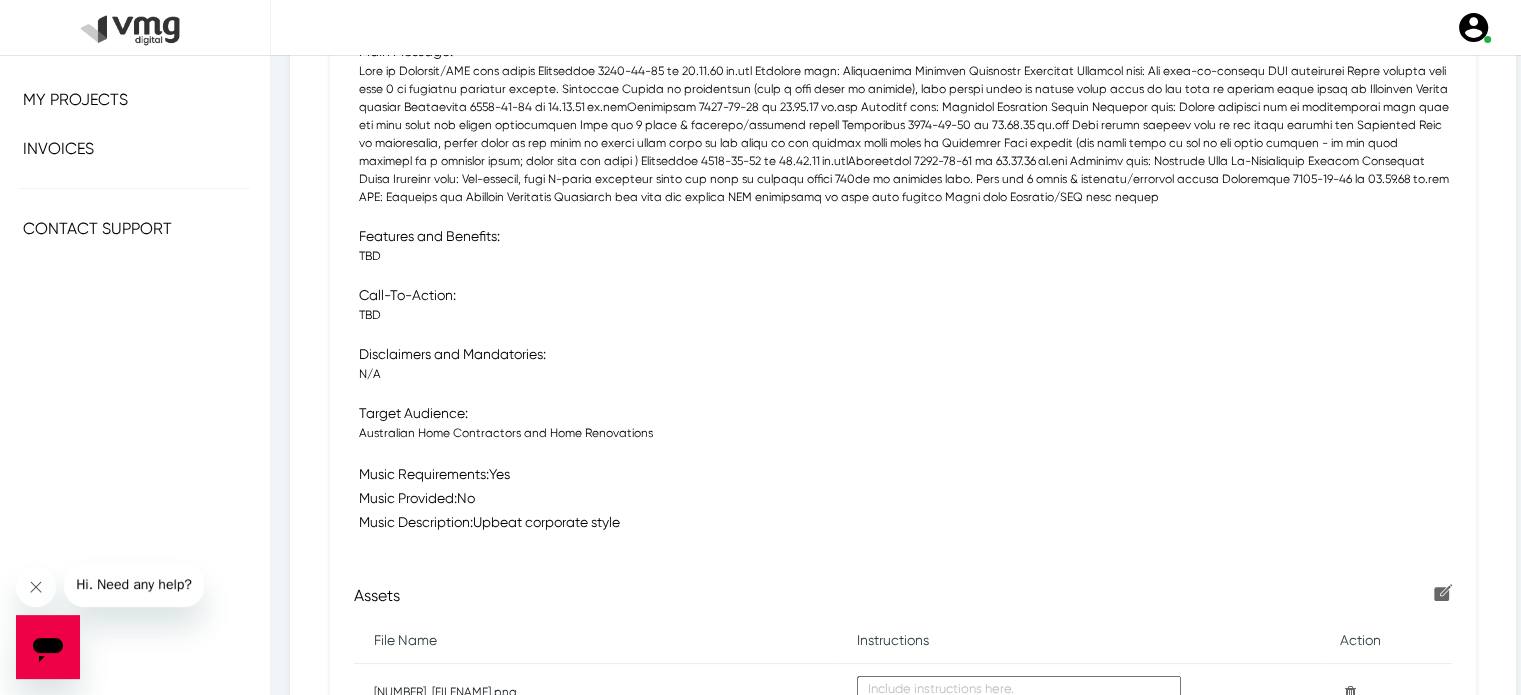 scroll, scrollTop: 1003, scrollLeft: 0, axis: vertical 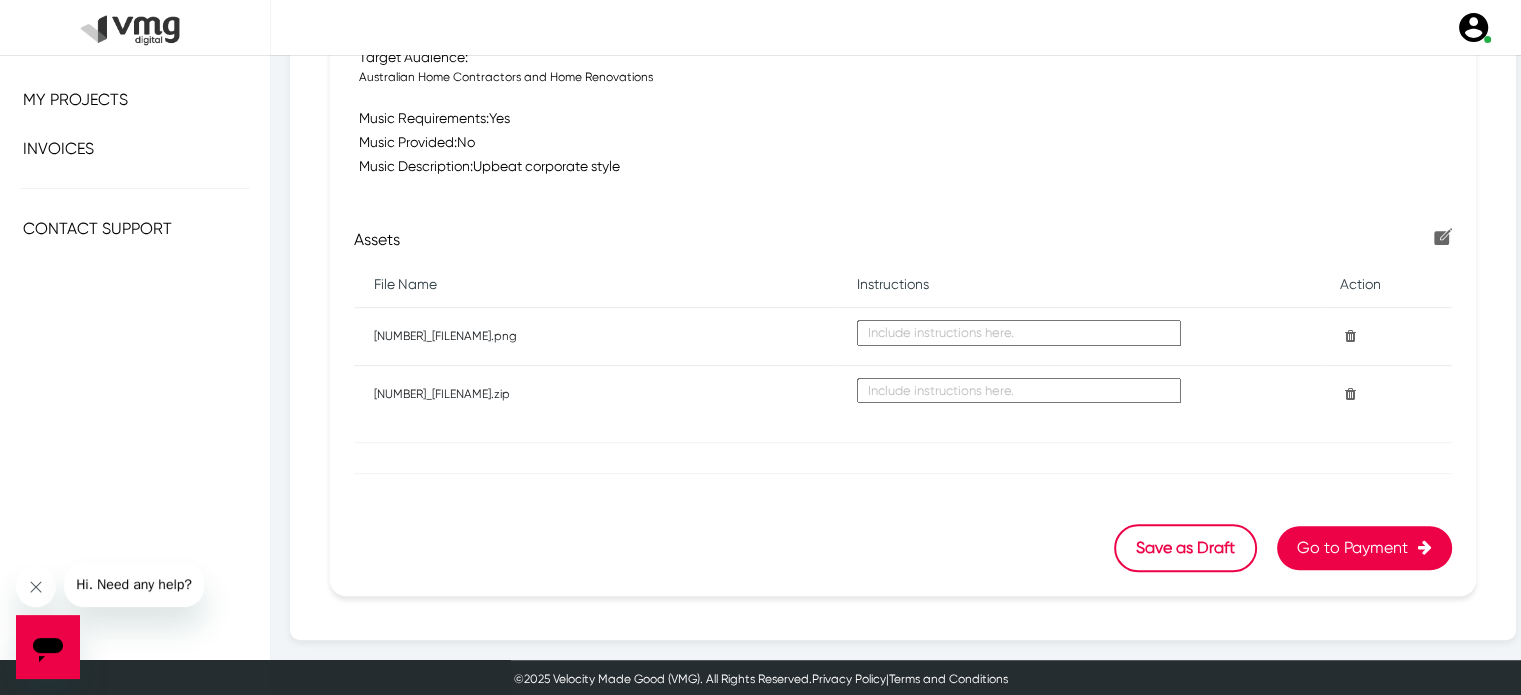 click on "Go to Payment" at bounding box center [1364, 548] 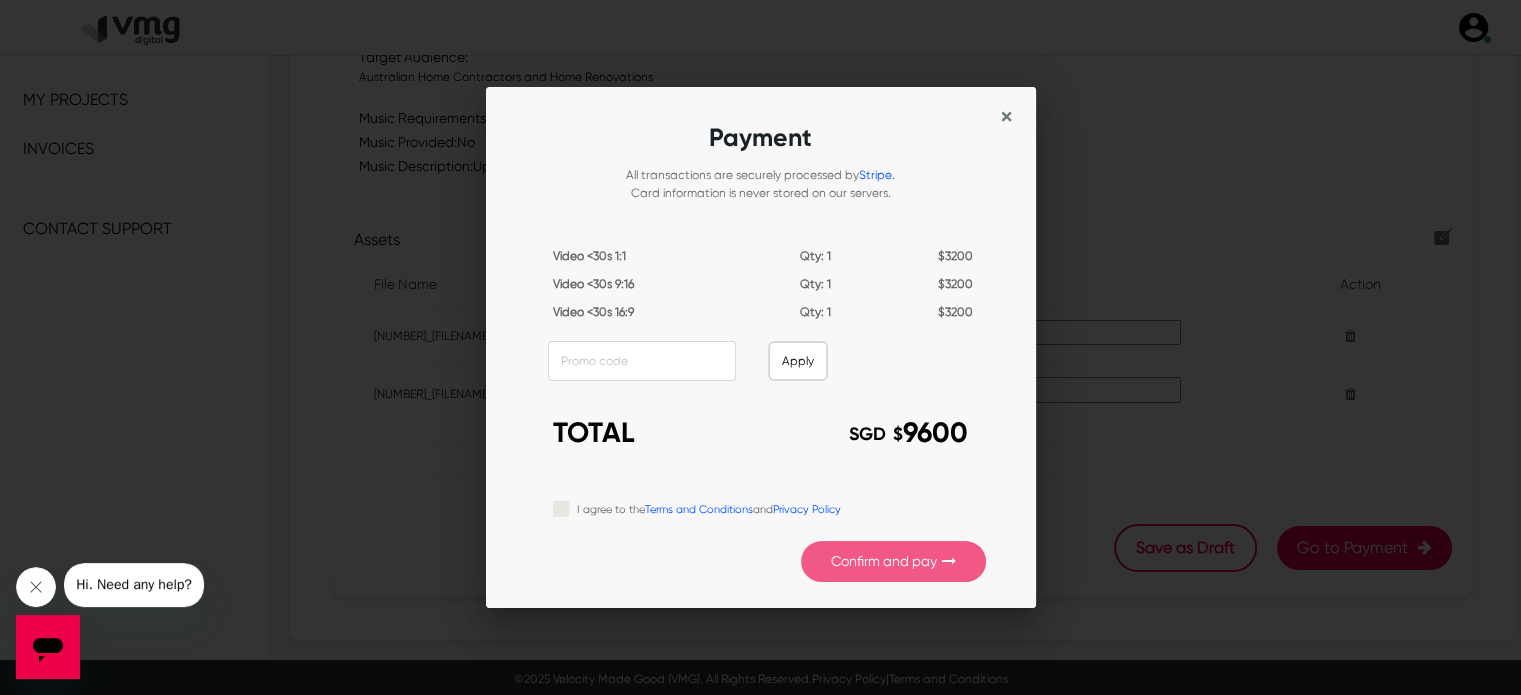 scroll, scrollTop: 0, scrollLeft: 0, axis: both 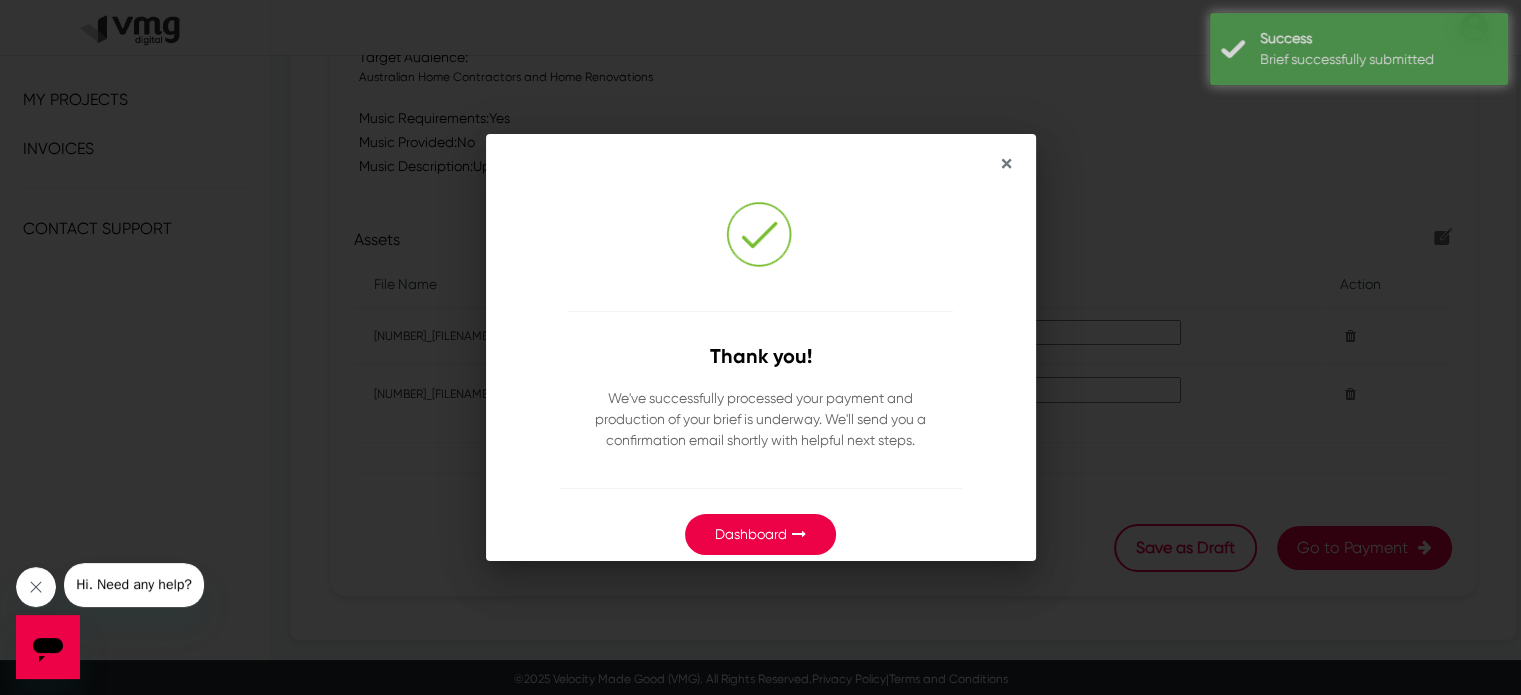 click on "Dashboard" at bounding box center [760, 534] 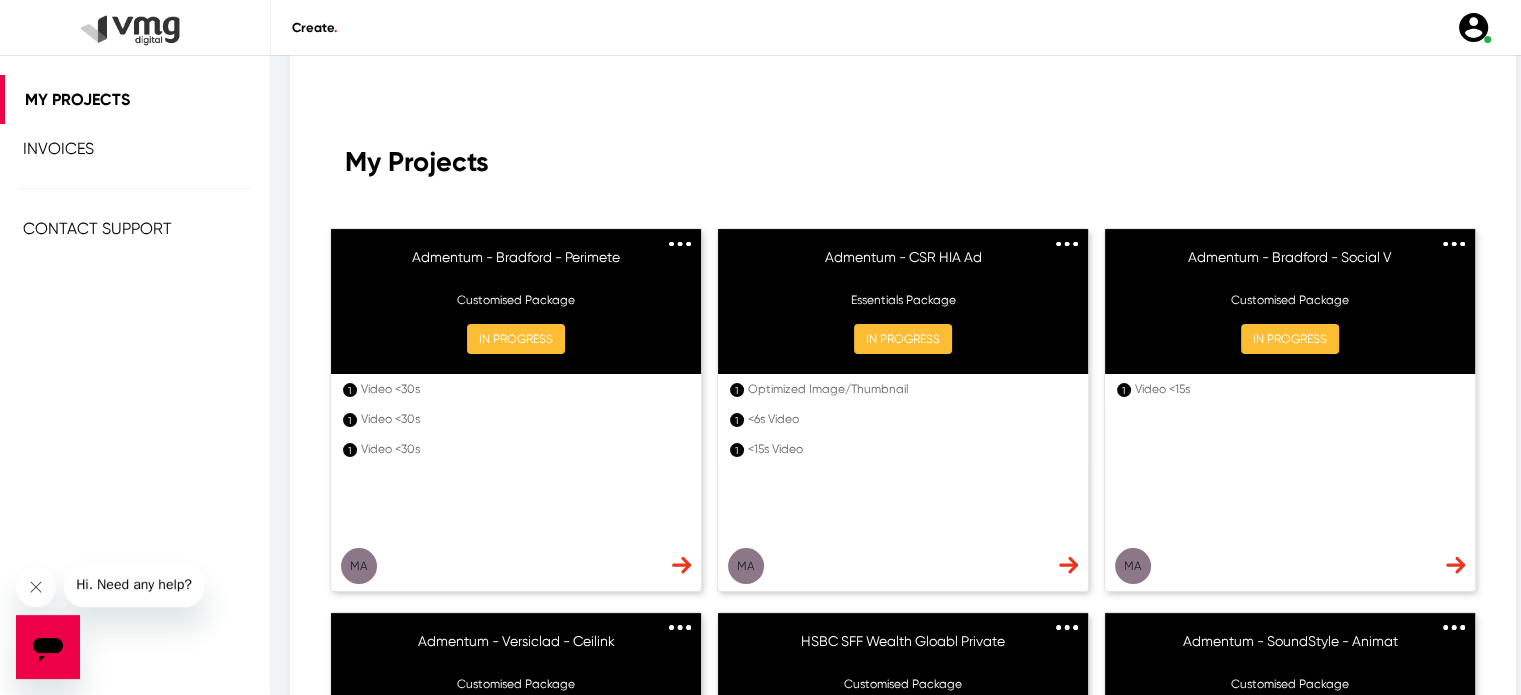 scroll, scrollTop: 0, scrollLeft: 0, axis: both 